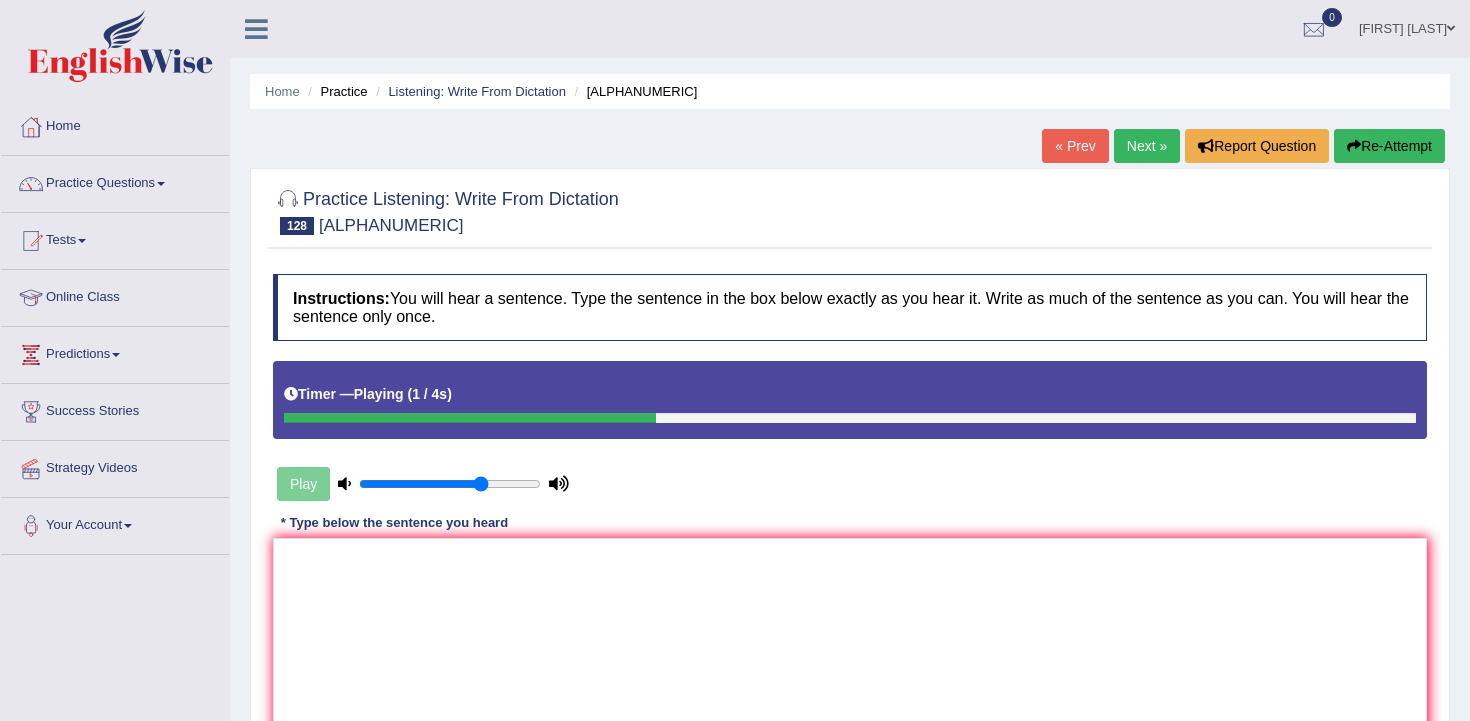 scroll, scrollTop: 155, scrollLeft: 0, axis: vertical 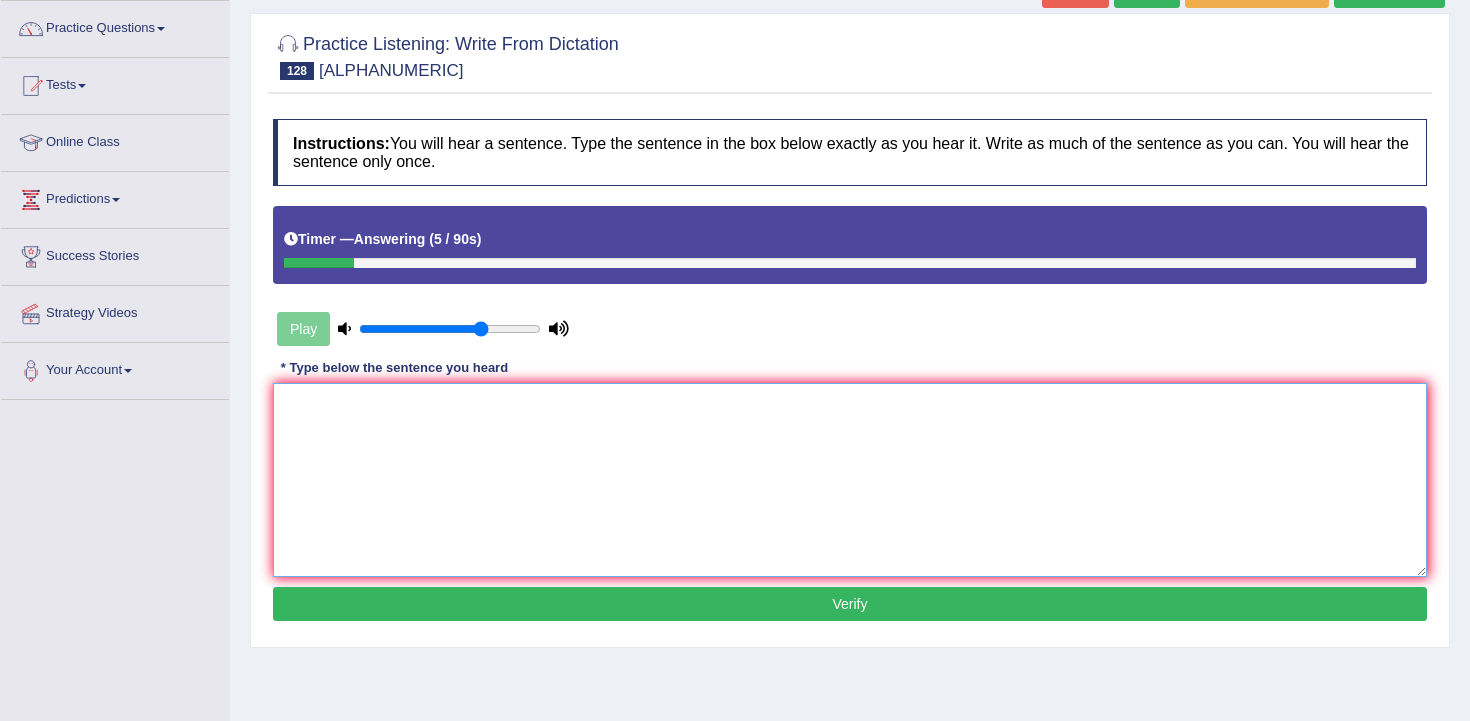 click at bounding box center (850, 480) 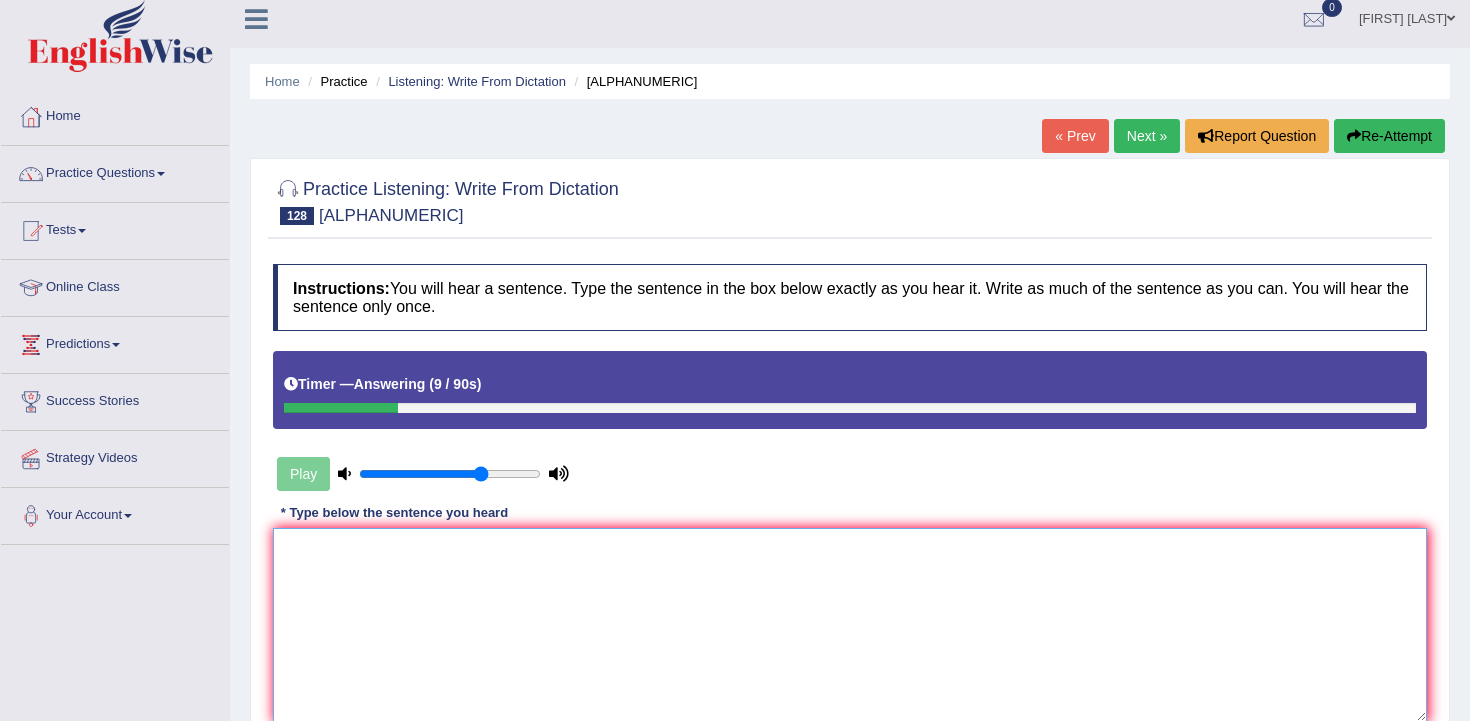 scroll, scrollTop: 0, scrollLeft: 0, axis: both 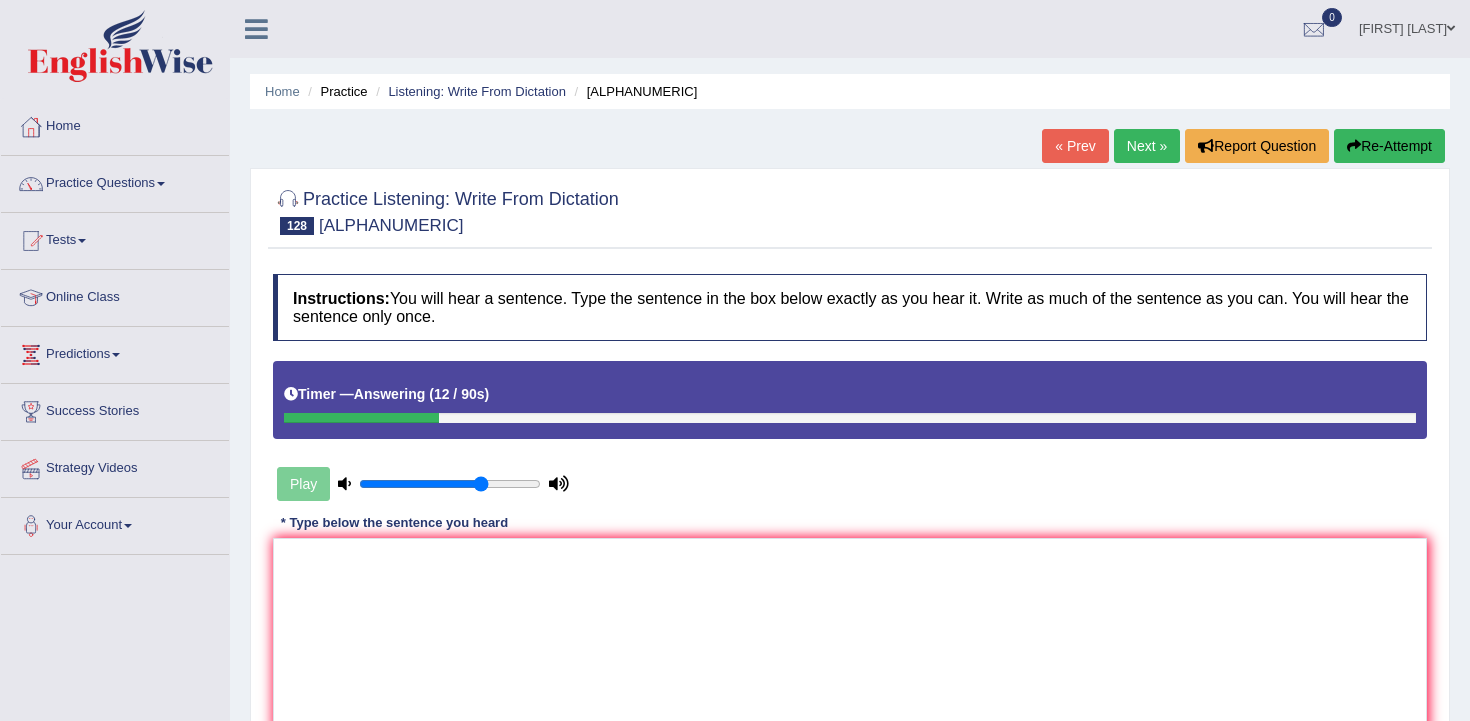 click on "Home" at bounding box center (115, 124) 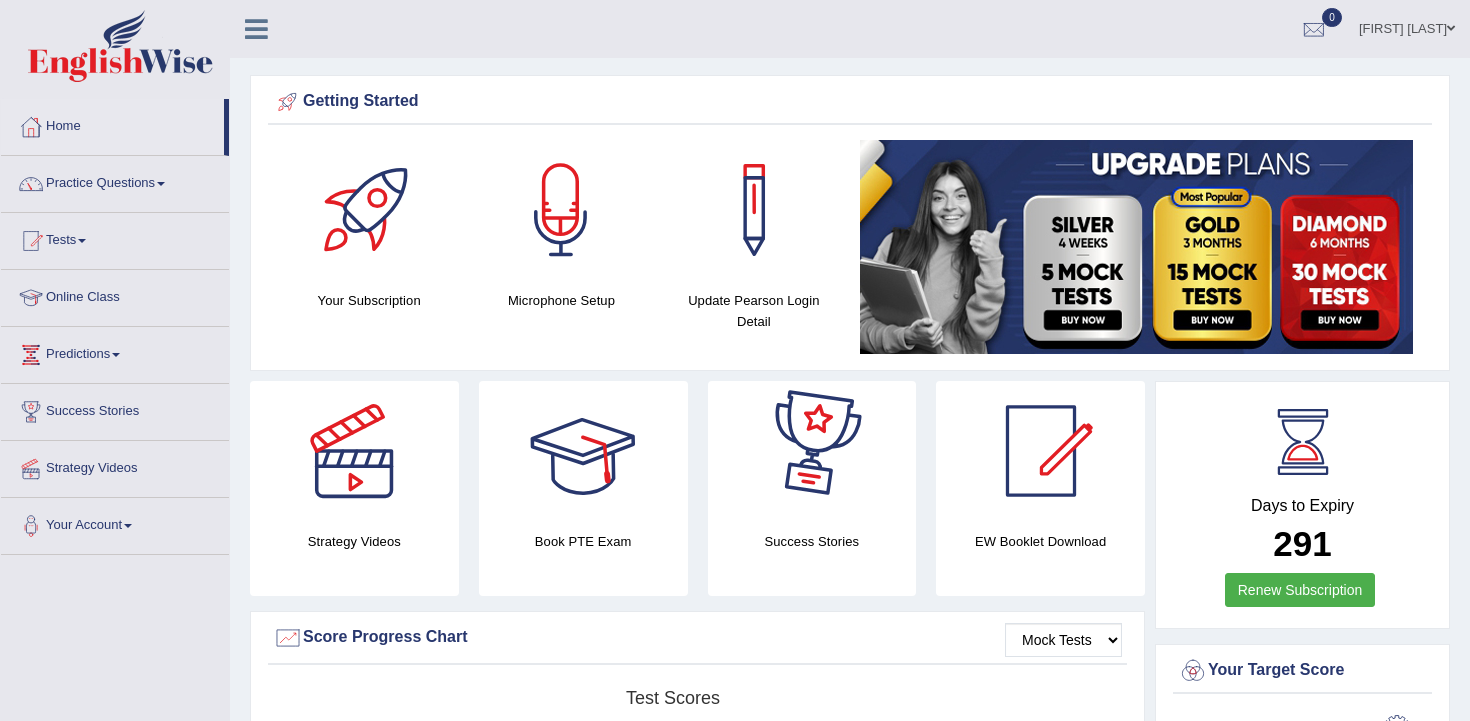 scroll, scrollTop: 0, scrollLeft: 0, axis: both 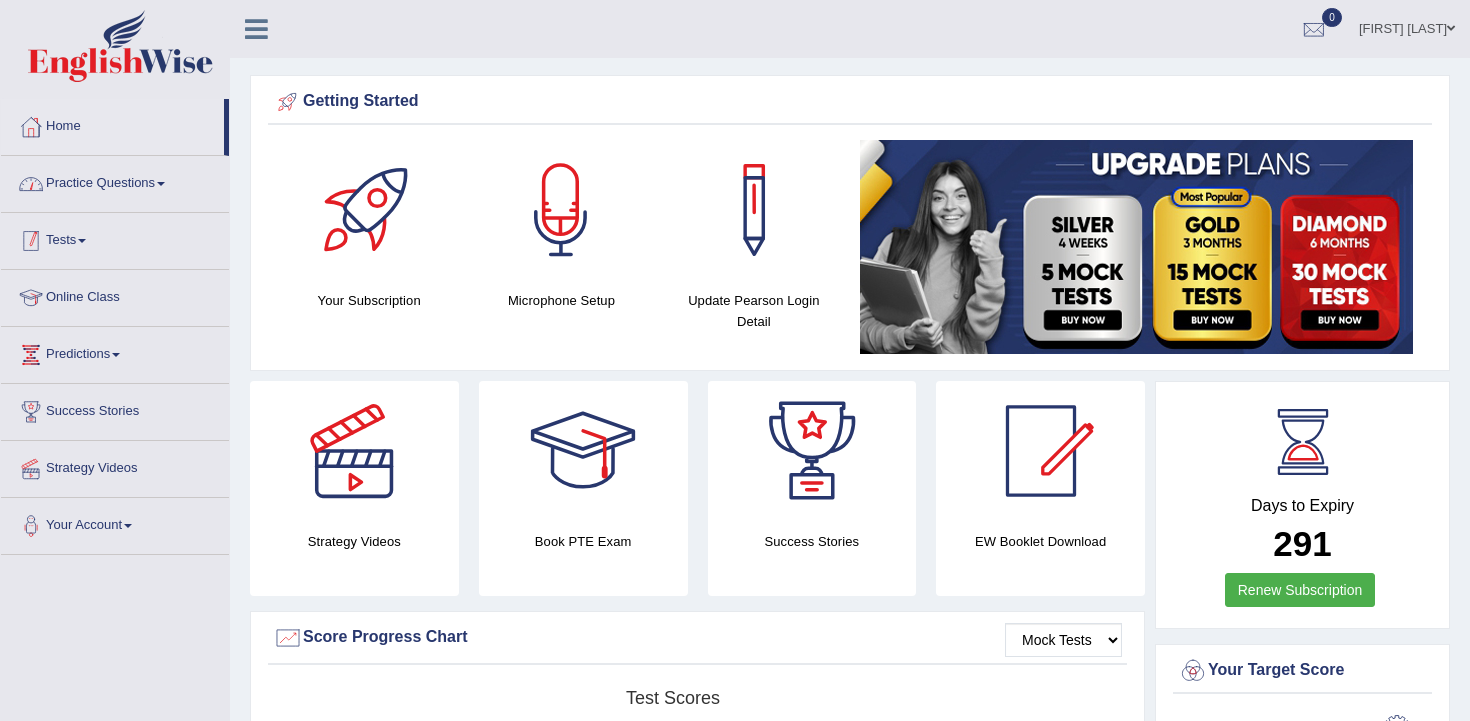 click on "Practice Questions" at bounding box center [115, 181] 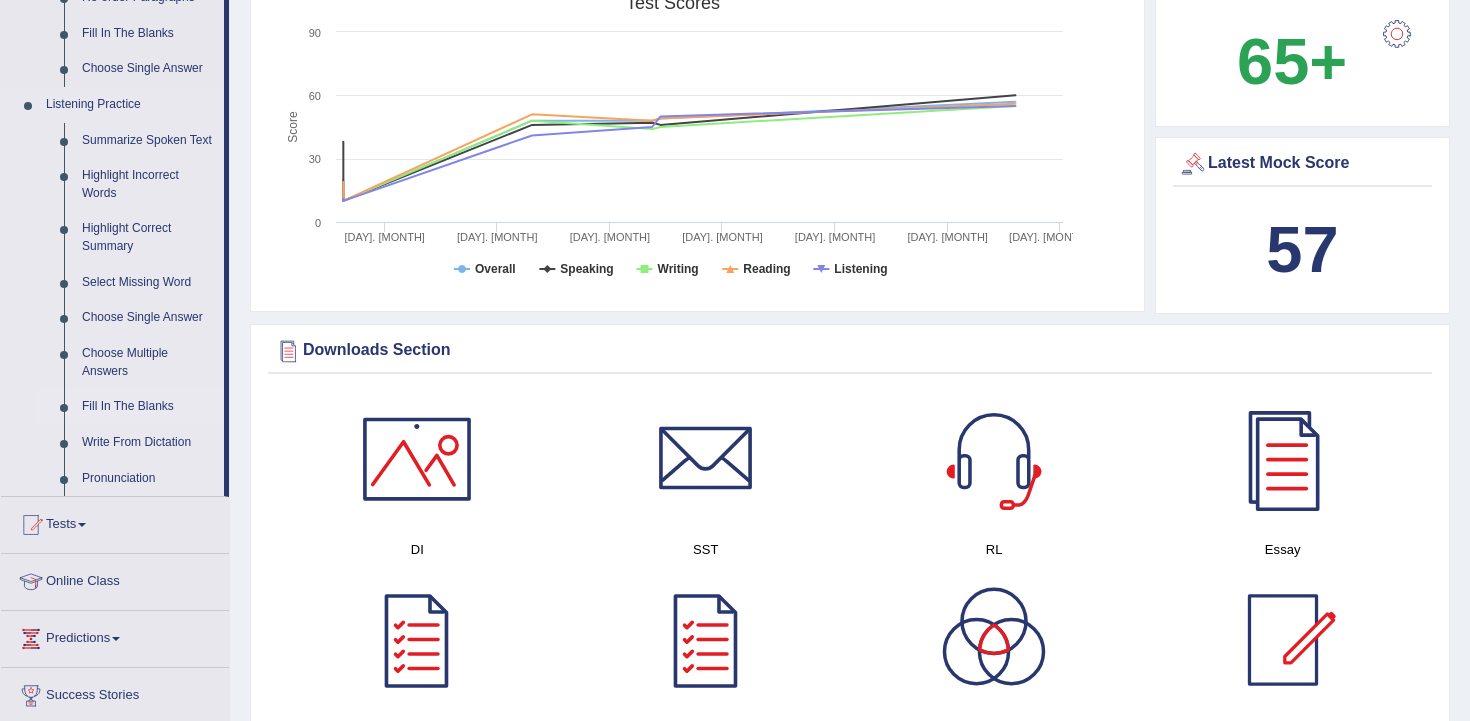 click on "Fill In The Blanks" at bounding box center (148, 407) 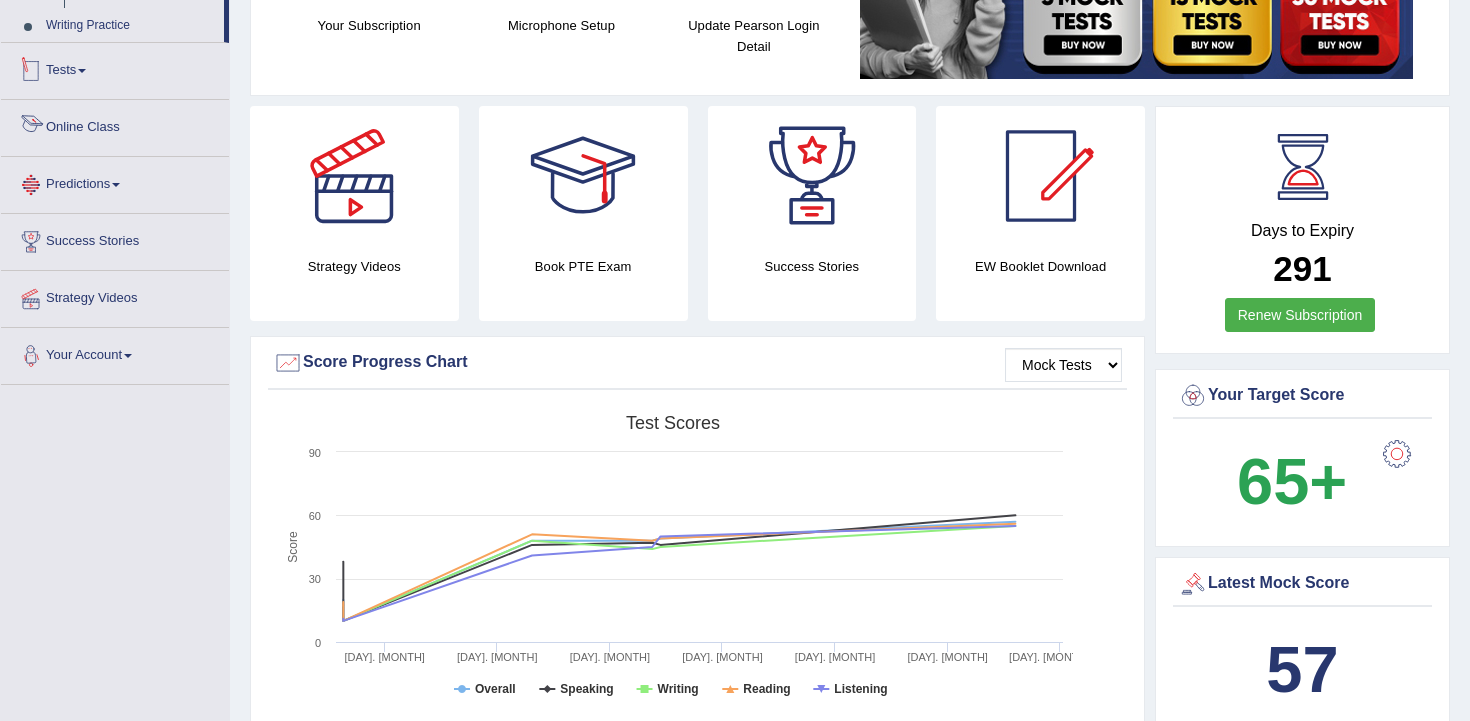 scroll, scrollTop: 667, scrollLeft: 0, axis: vertical 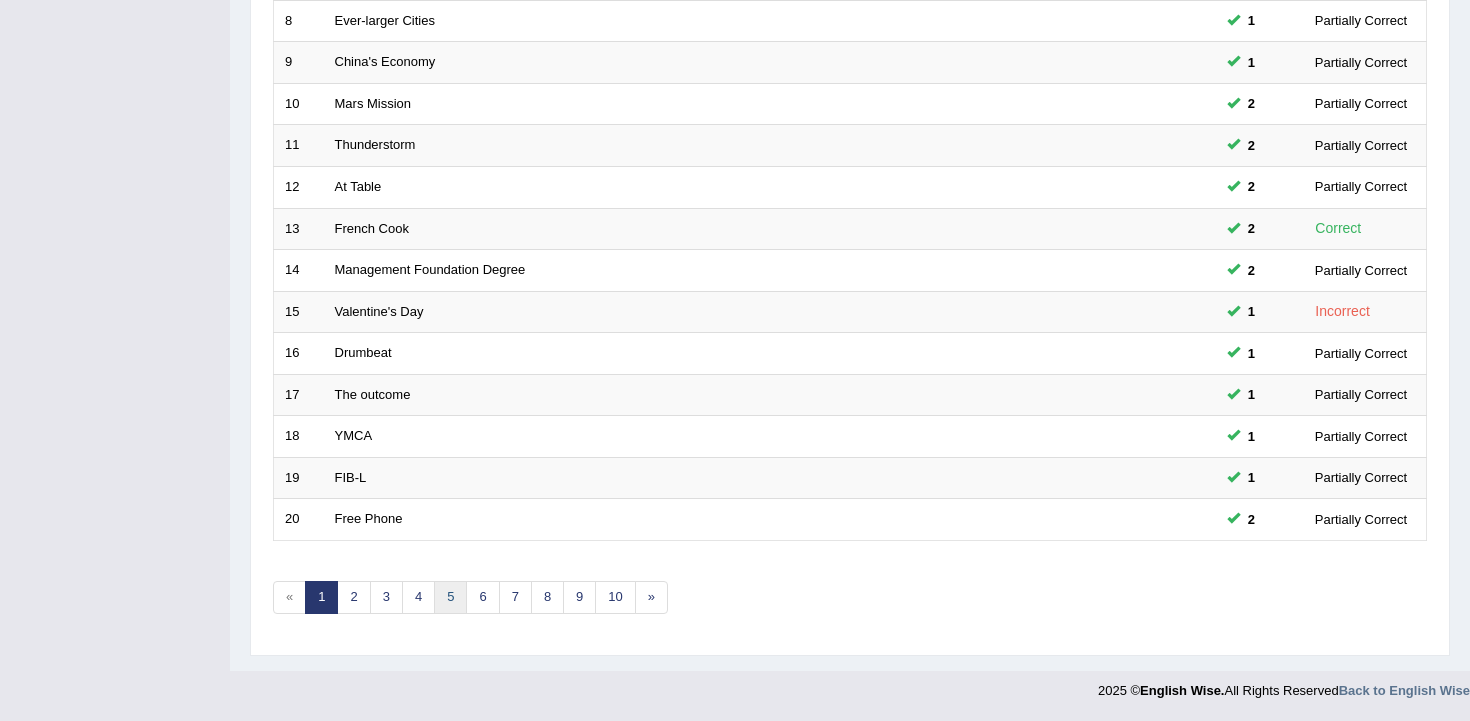 click on "5" at bounding box center [450, 597] 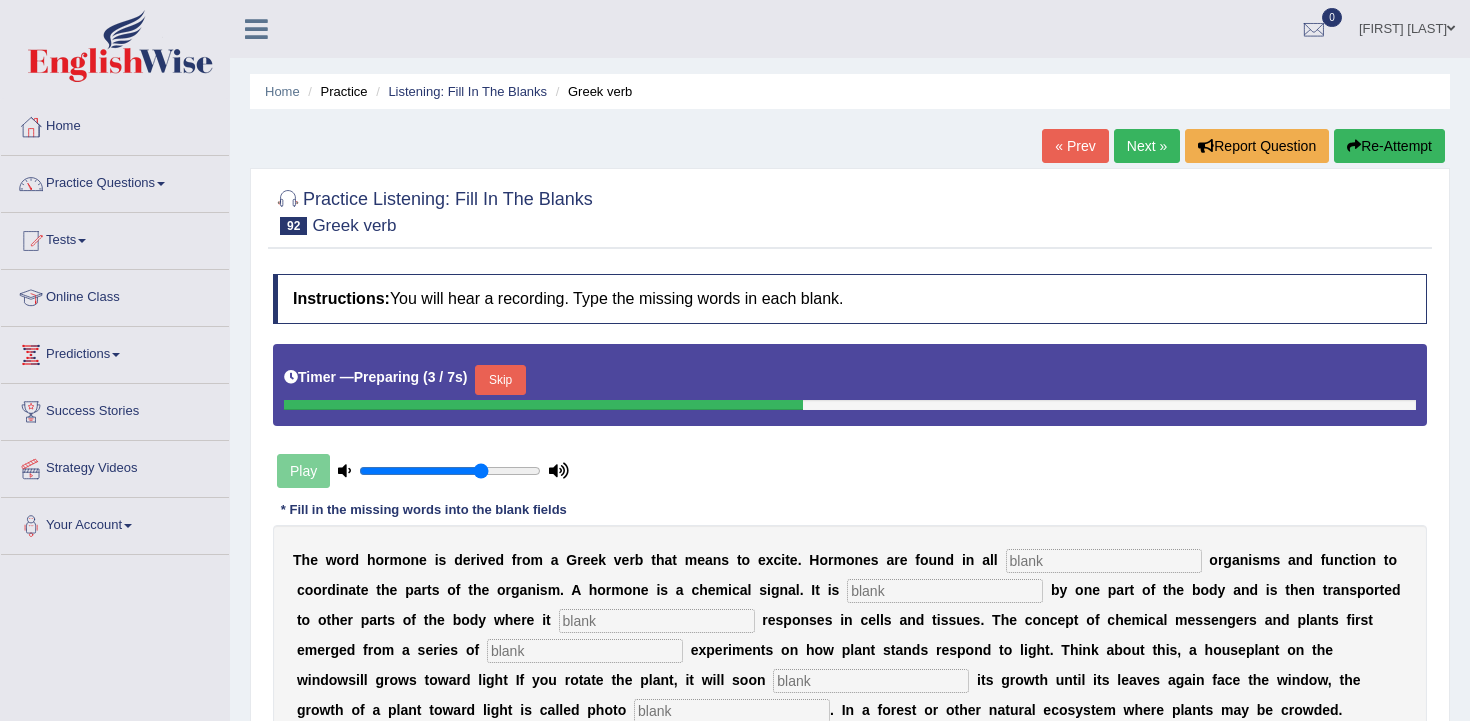 scroll, scrollTop: 275, scrollLeft: 0, axis: vertical 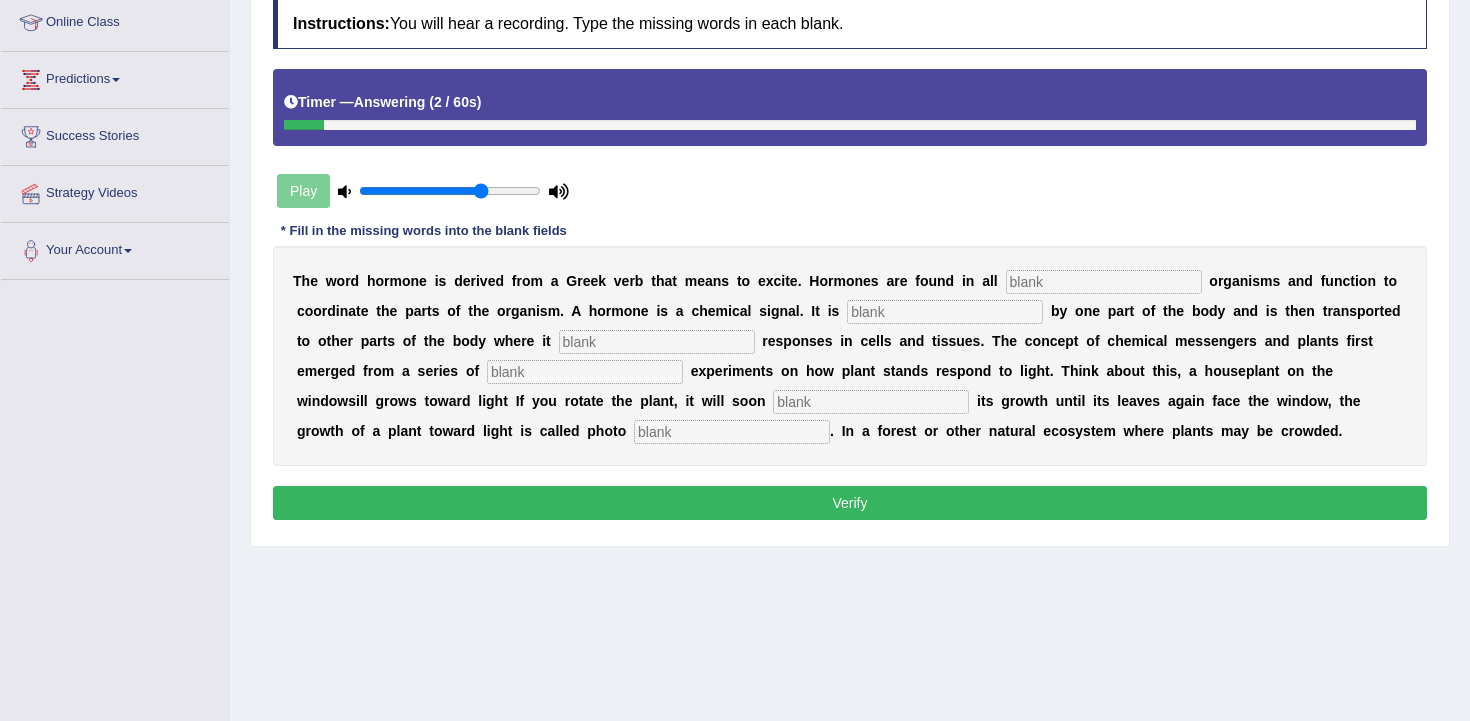 click at bounding box center (1104, 282) 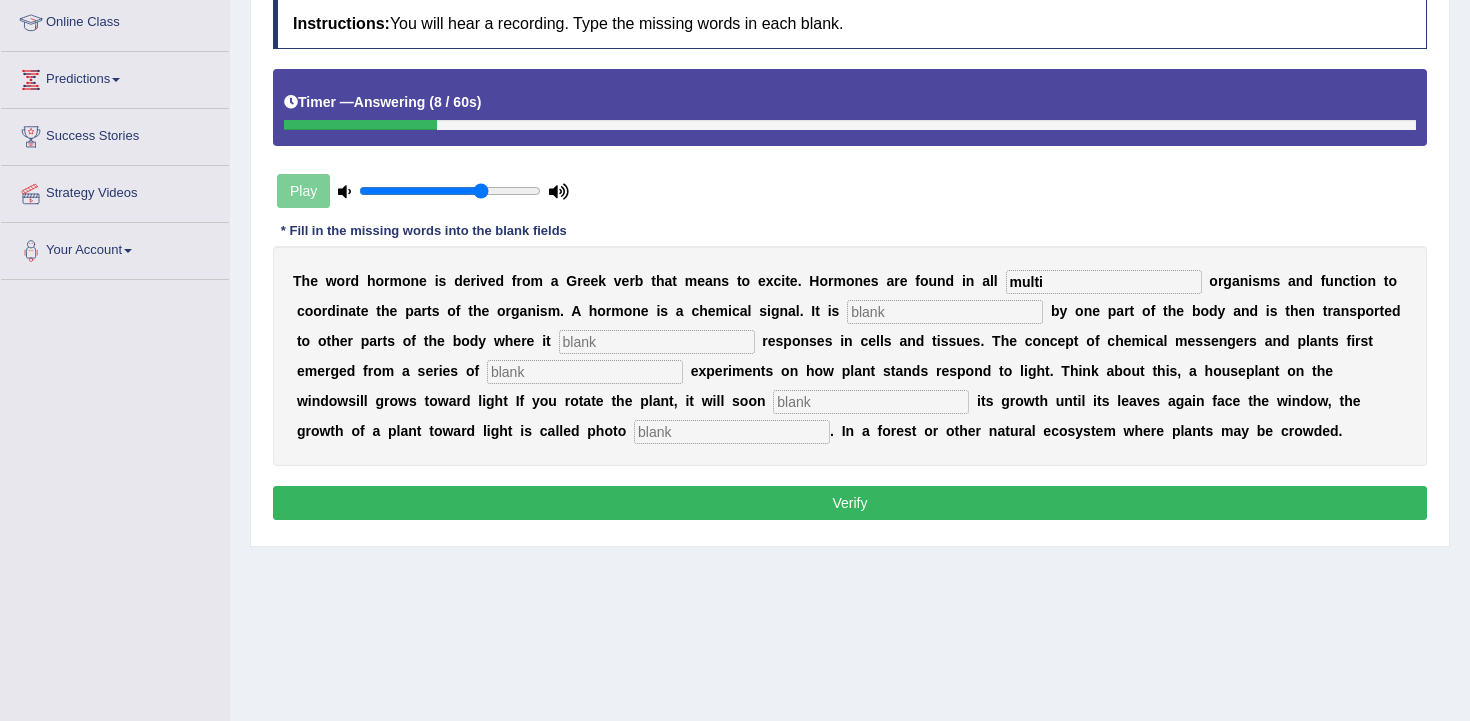 type on "multi" 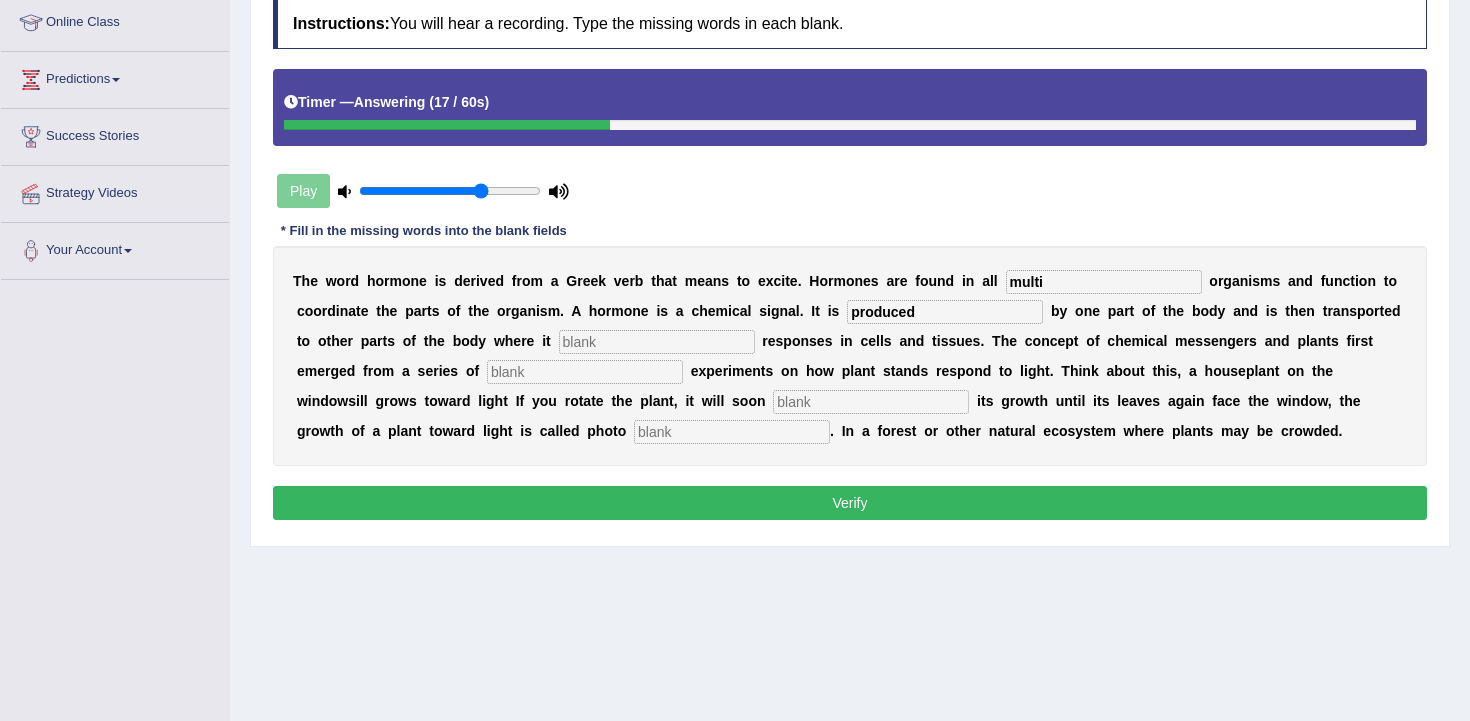 type on "produced" 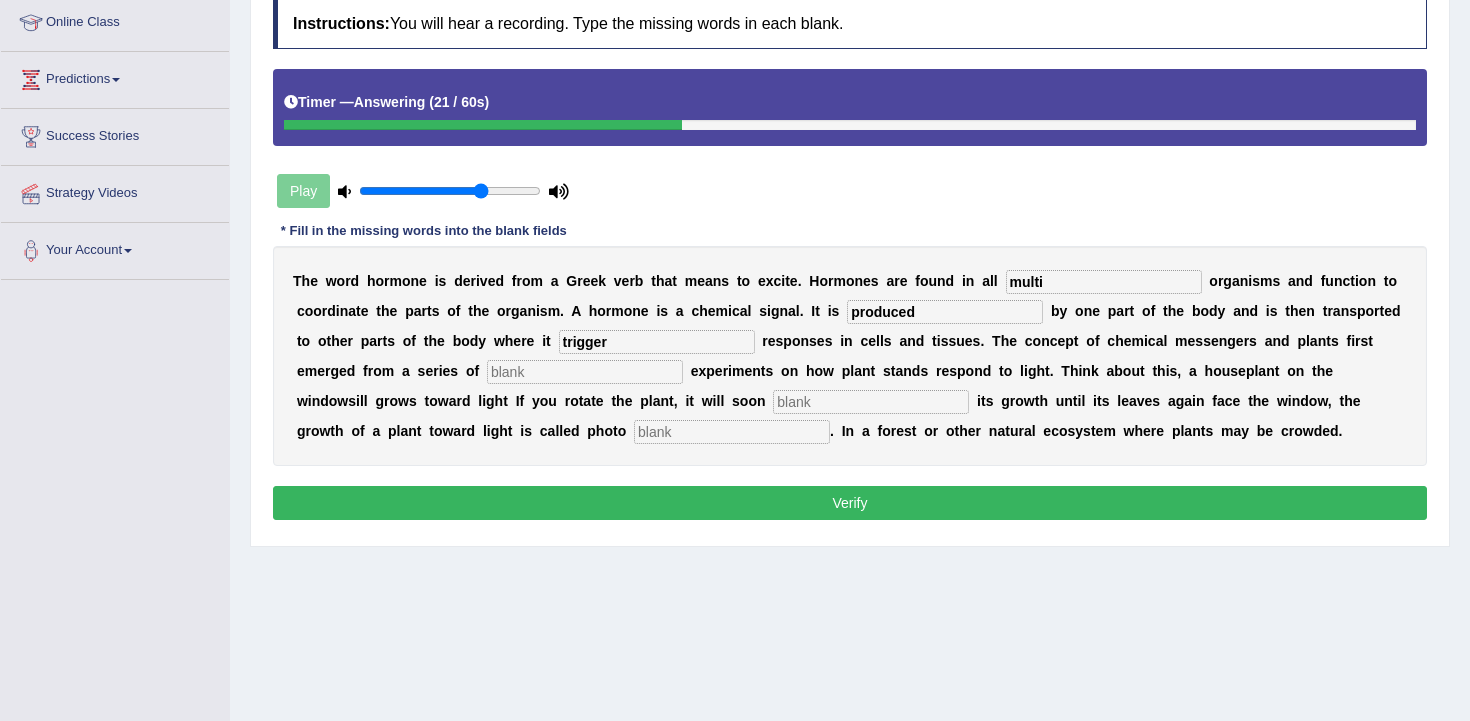 type on "trigger" 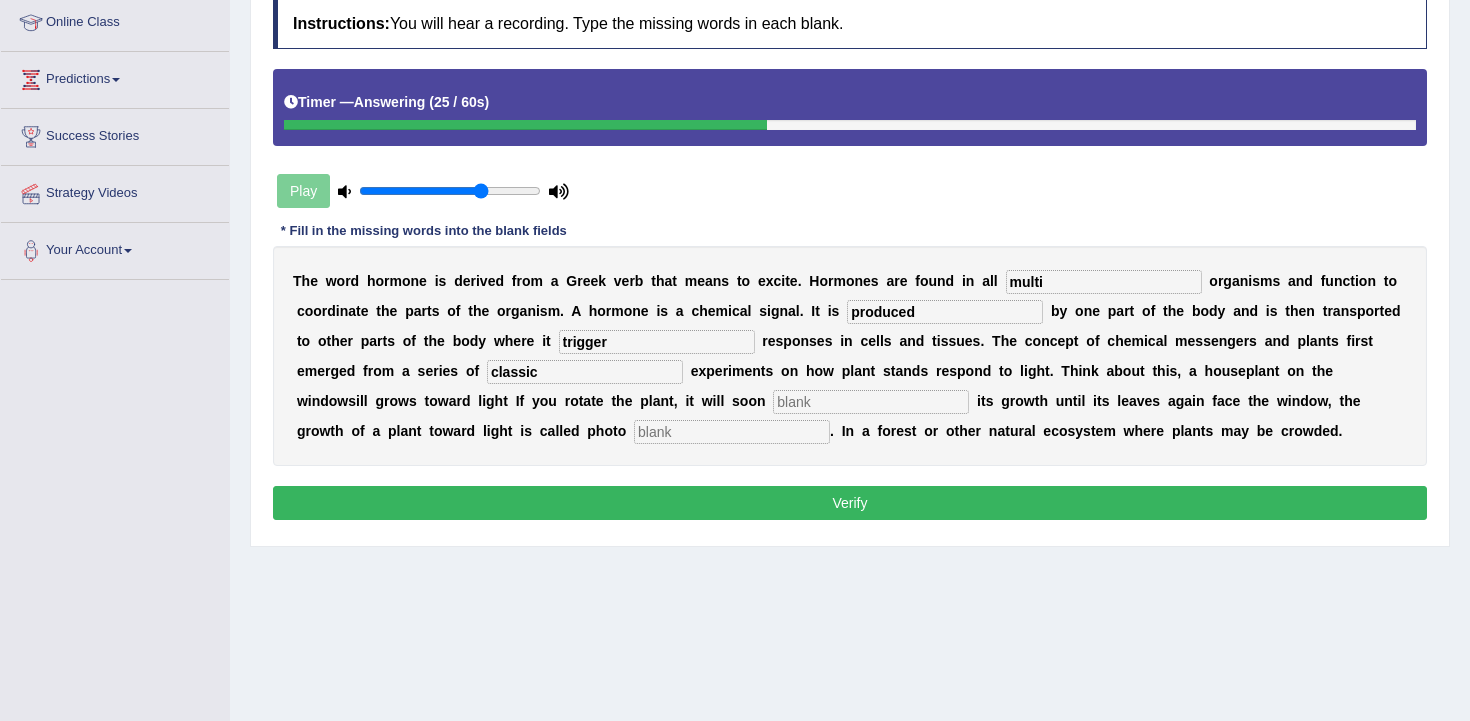 type on "classic" 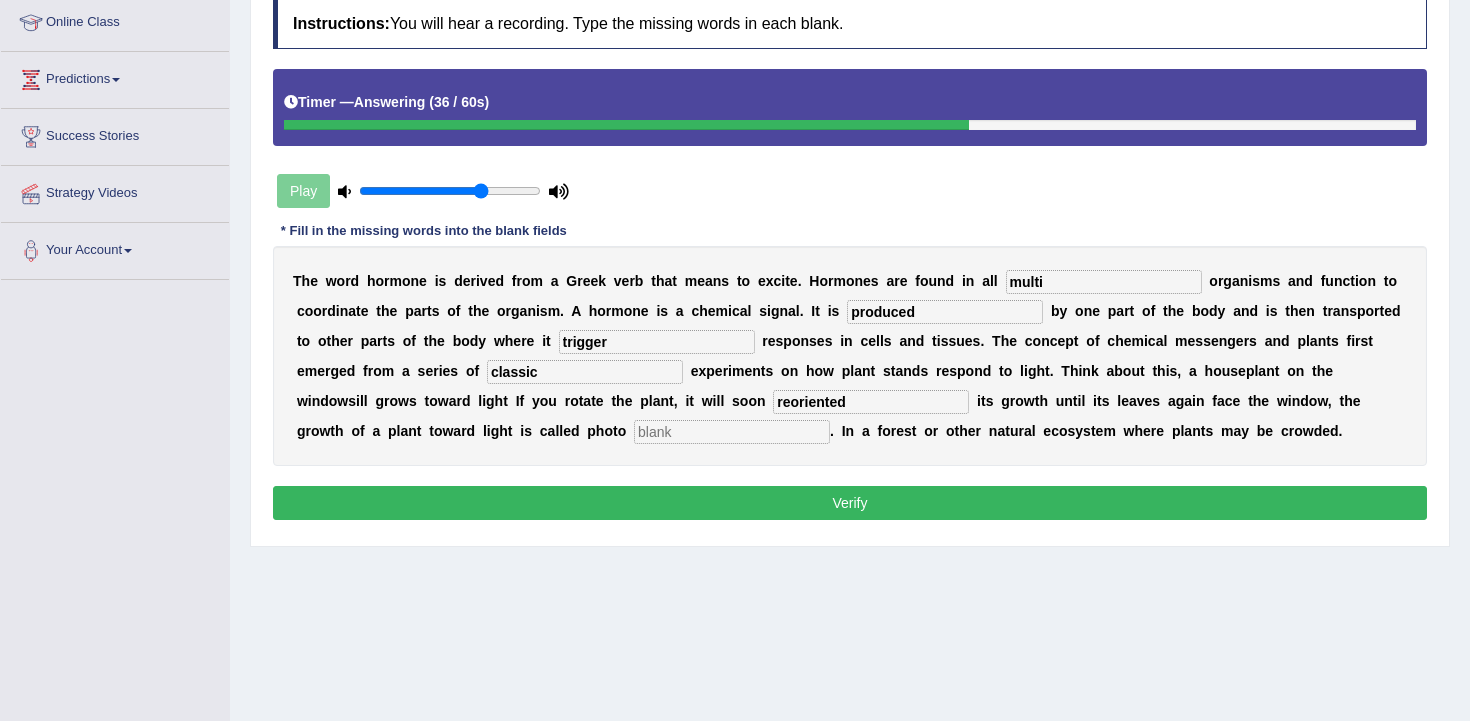 type on "reoriented" 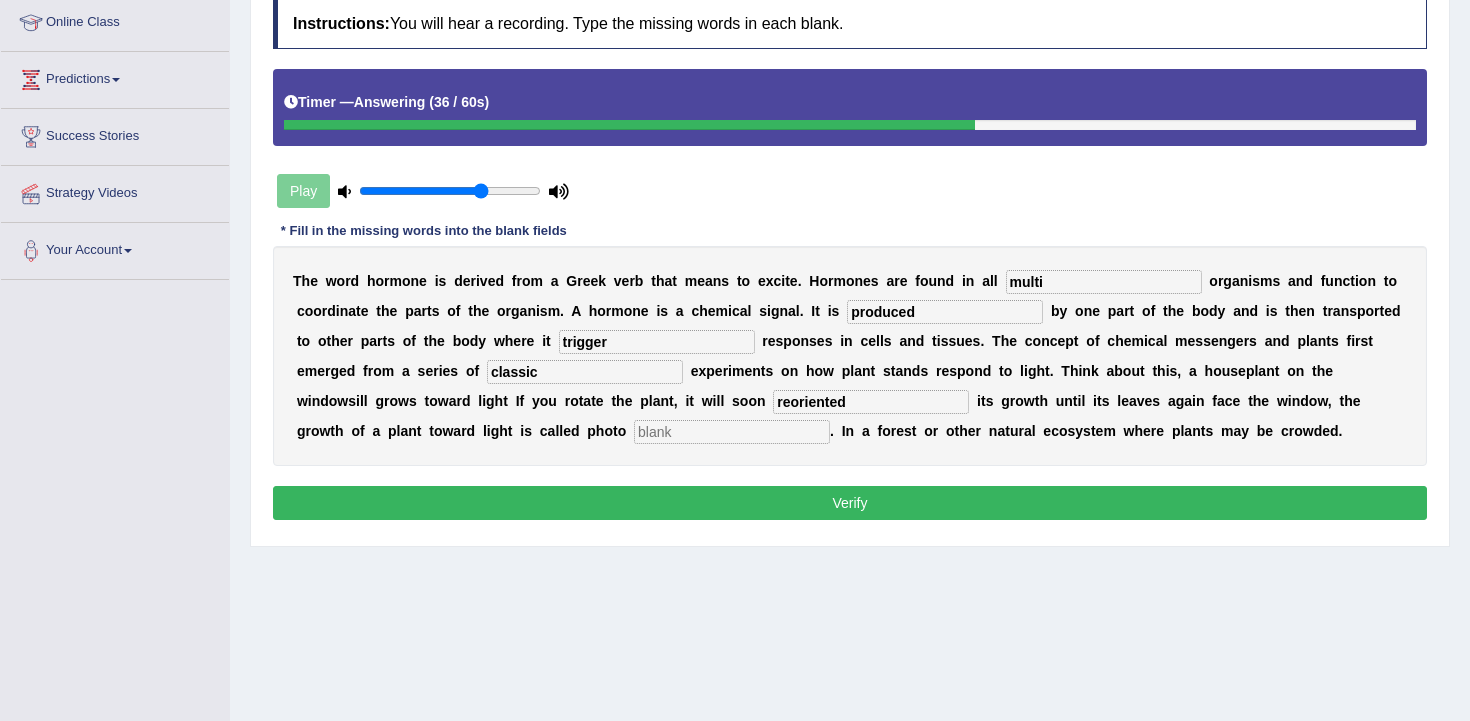 click at bounding box center [732, 432] 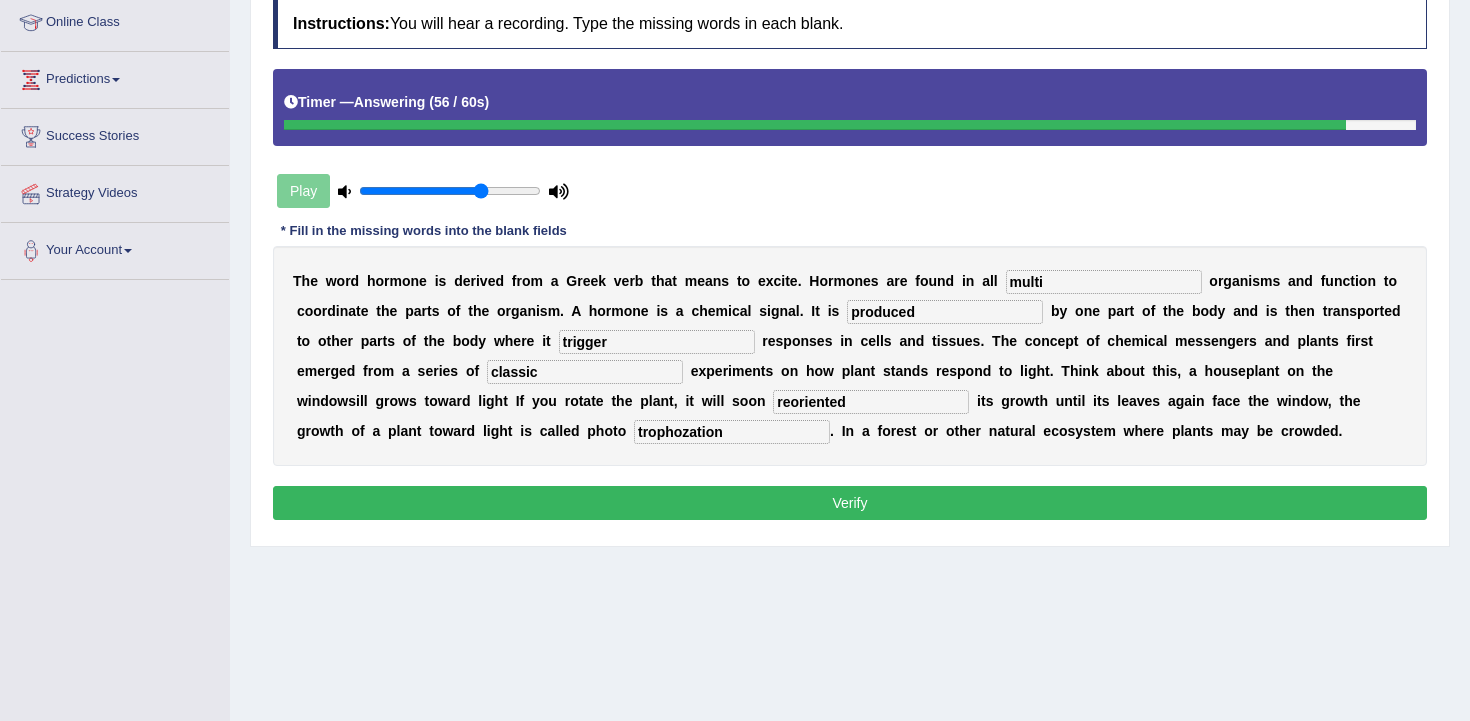 type on "trophozation" 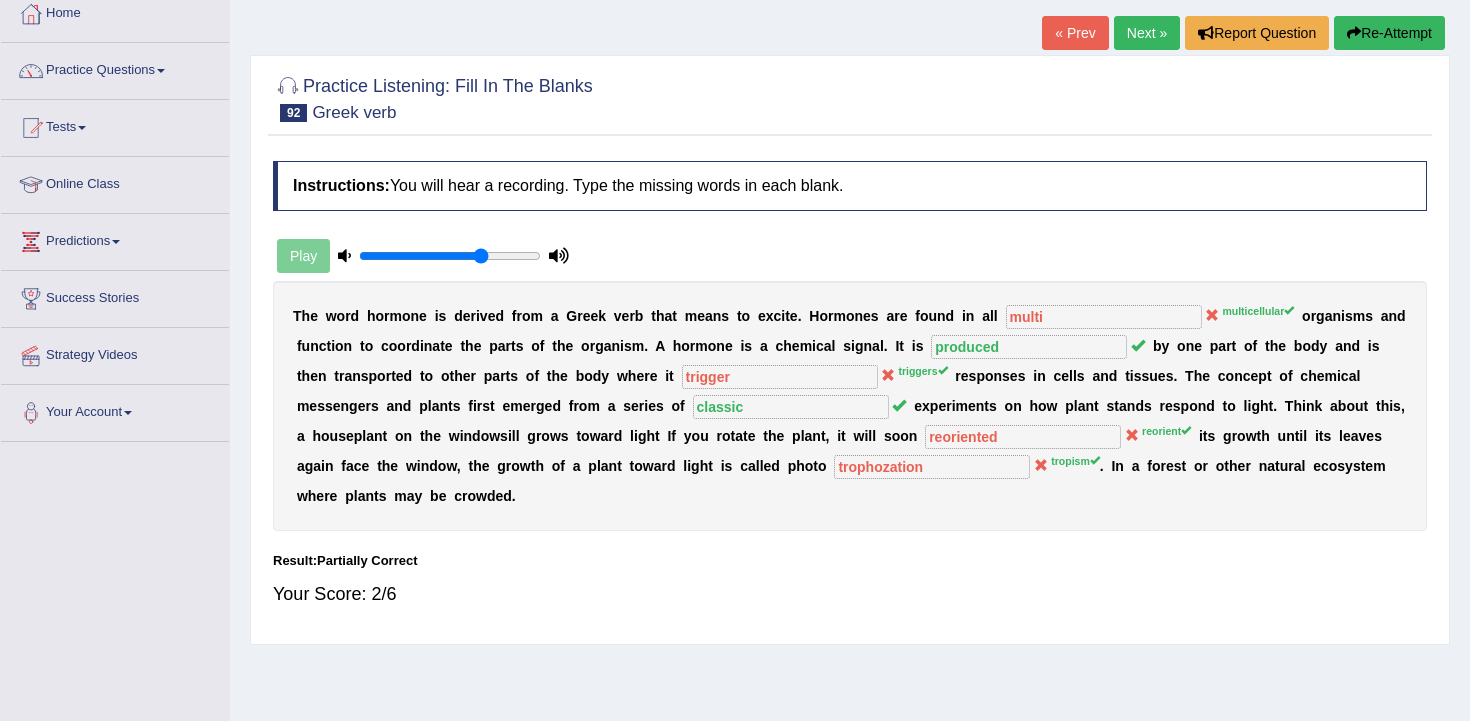 scroll, scrollTop: 0, scrollLeft: 0, axis: both 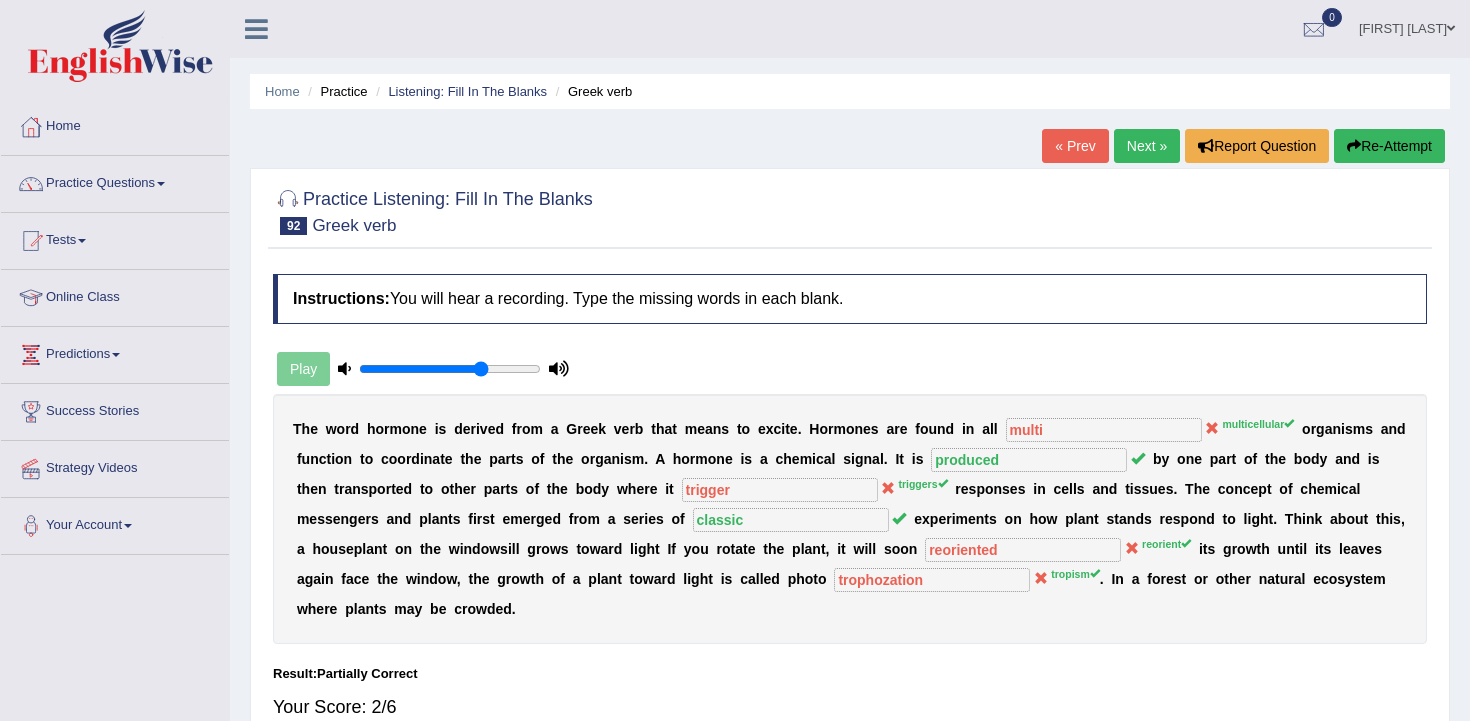click on "Next »" at bounding box center (1147, 146) 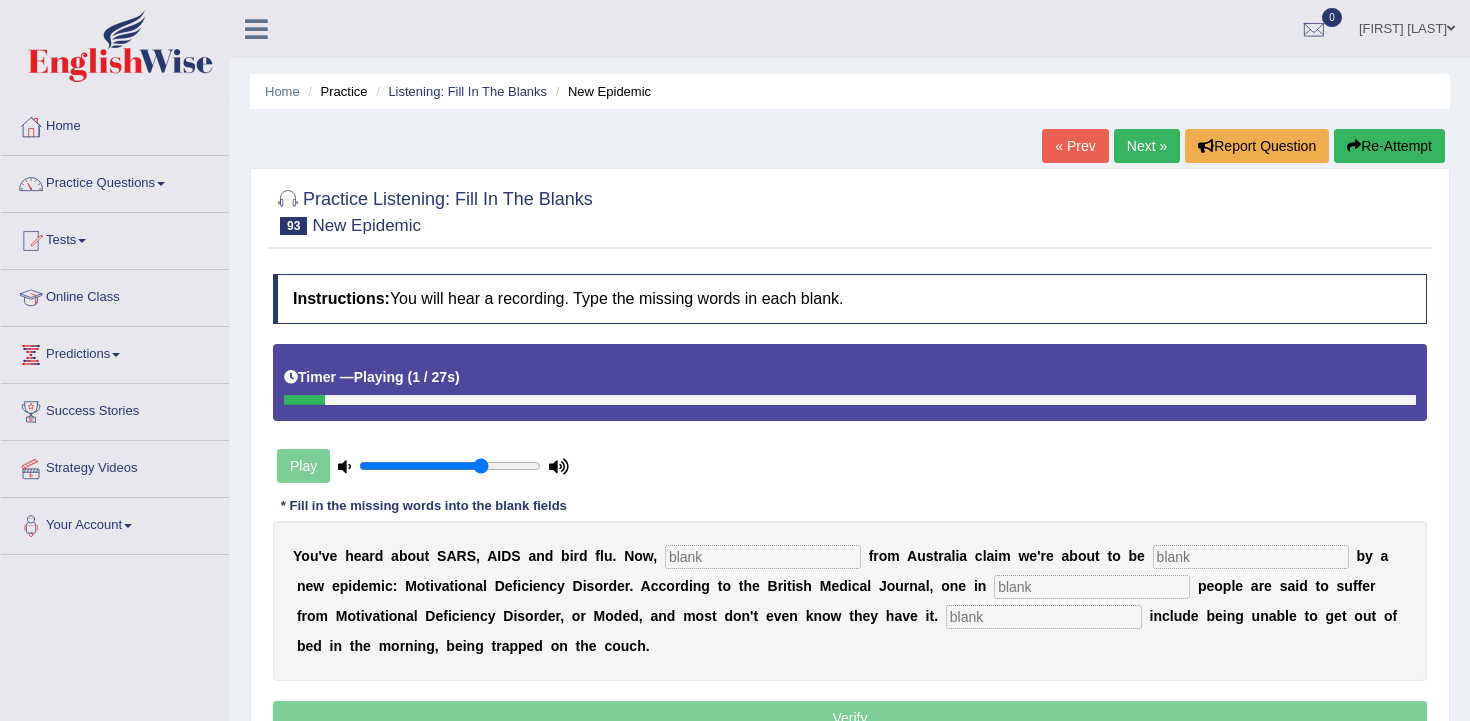scroll, scrollTop: 151, scrollLeft: 0, axis: vertical 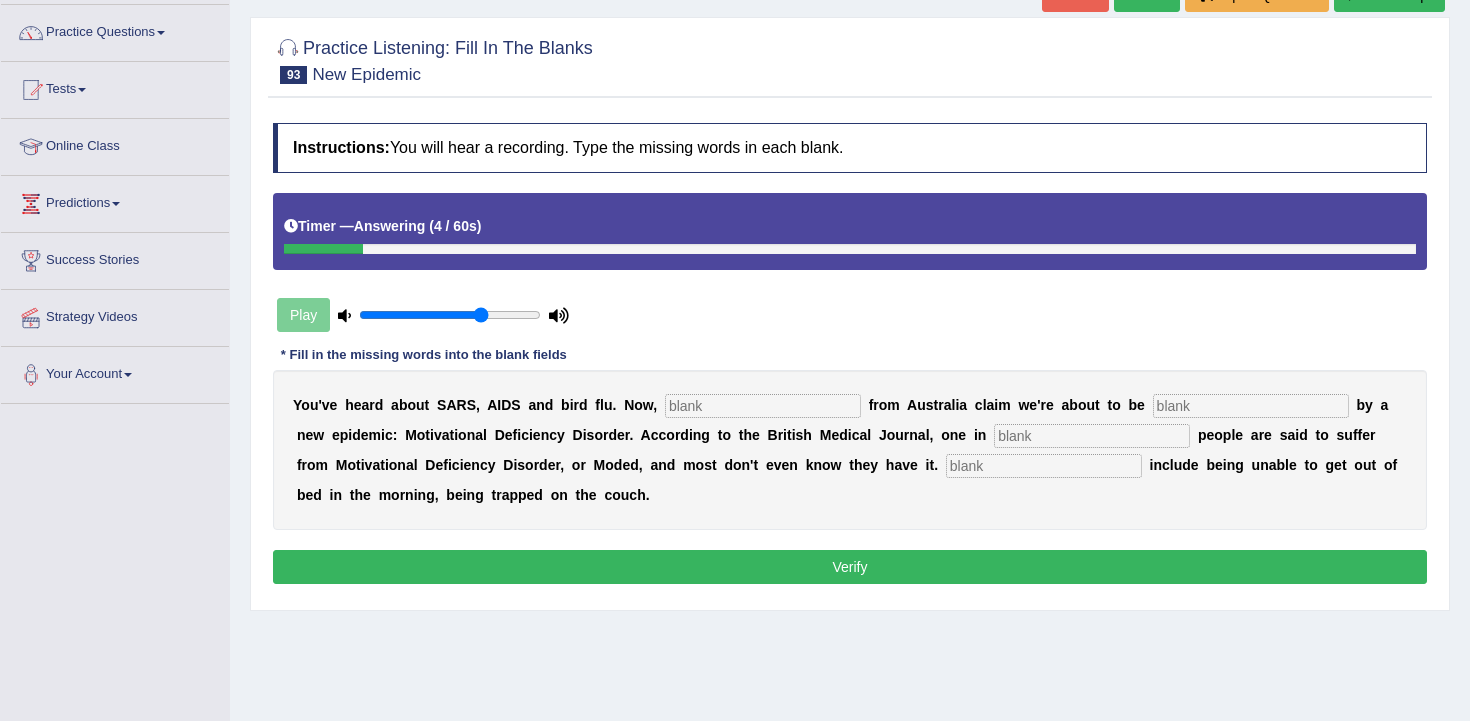 click at bounding box center (1092, 436) 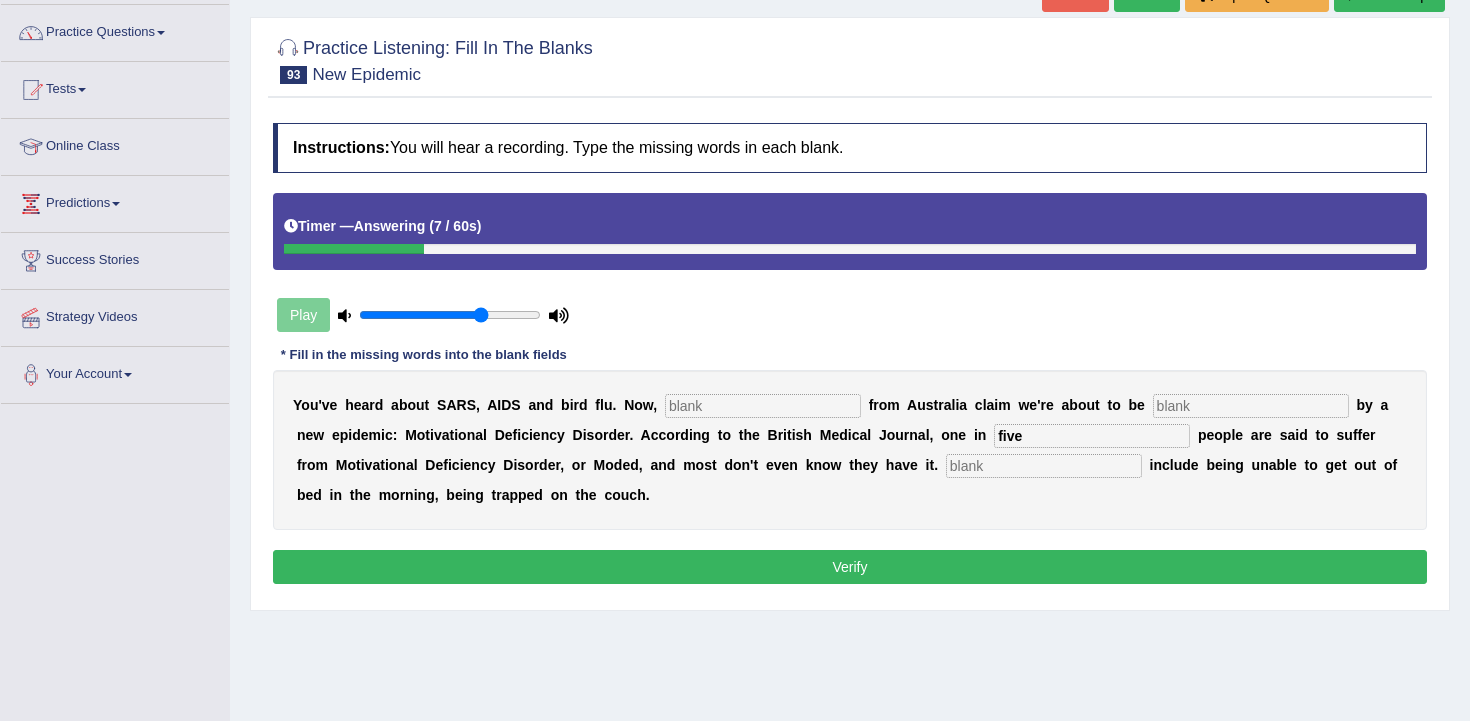 type on "five" 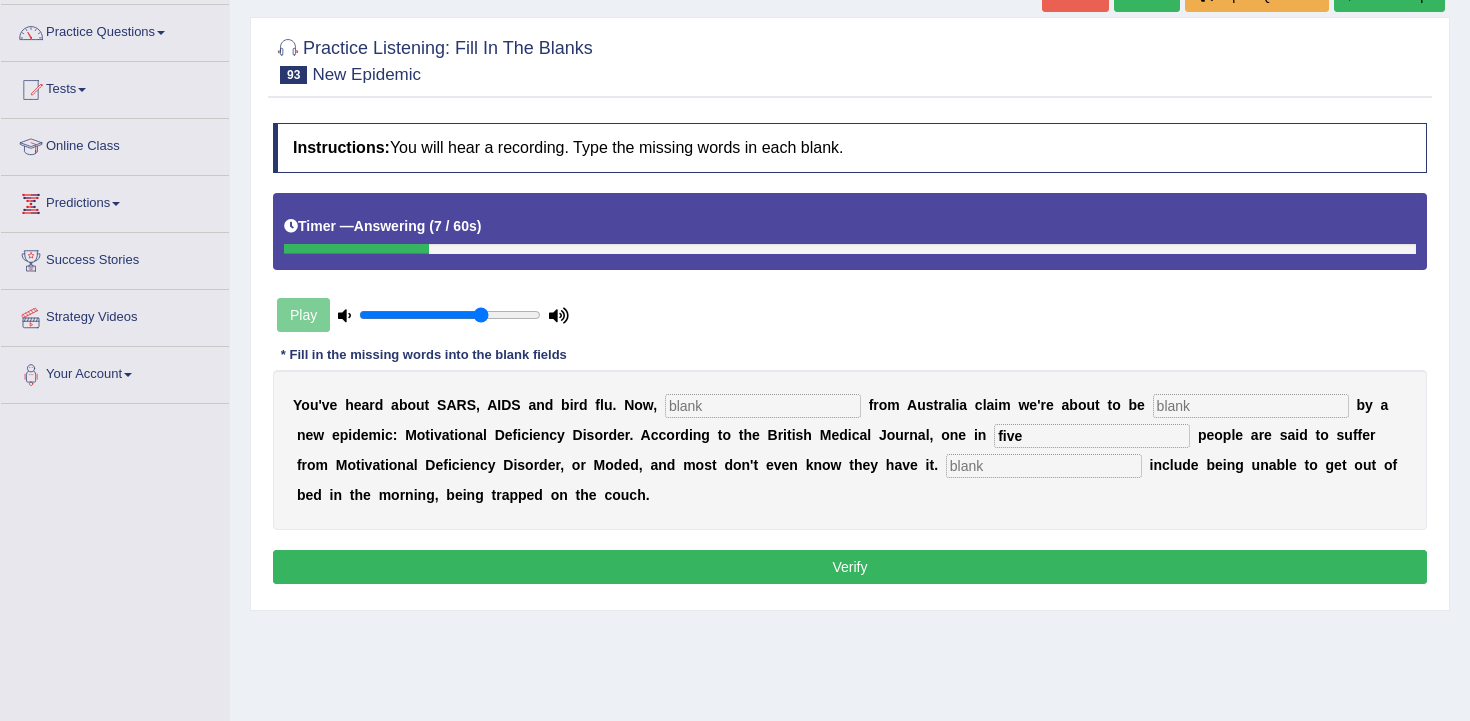 click at bounding box center [763, 406] 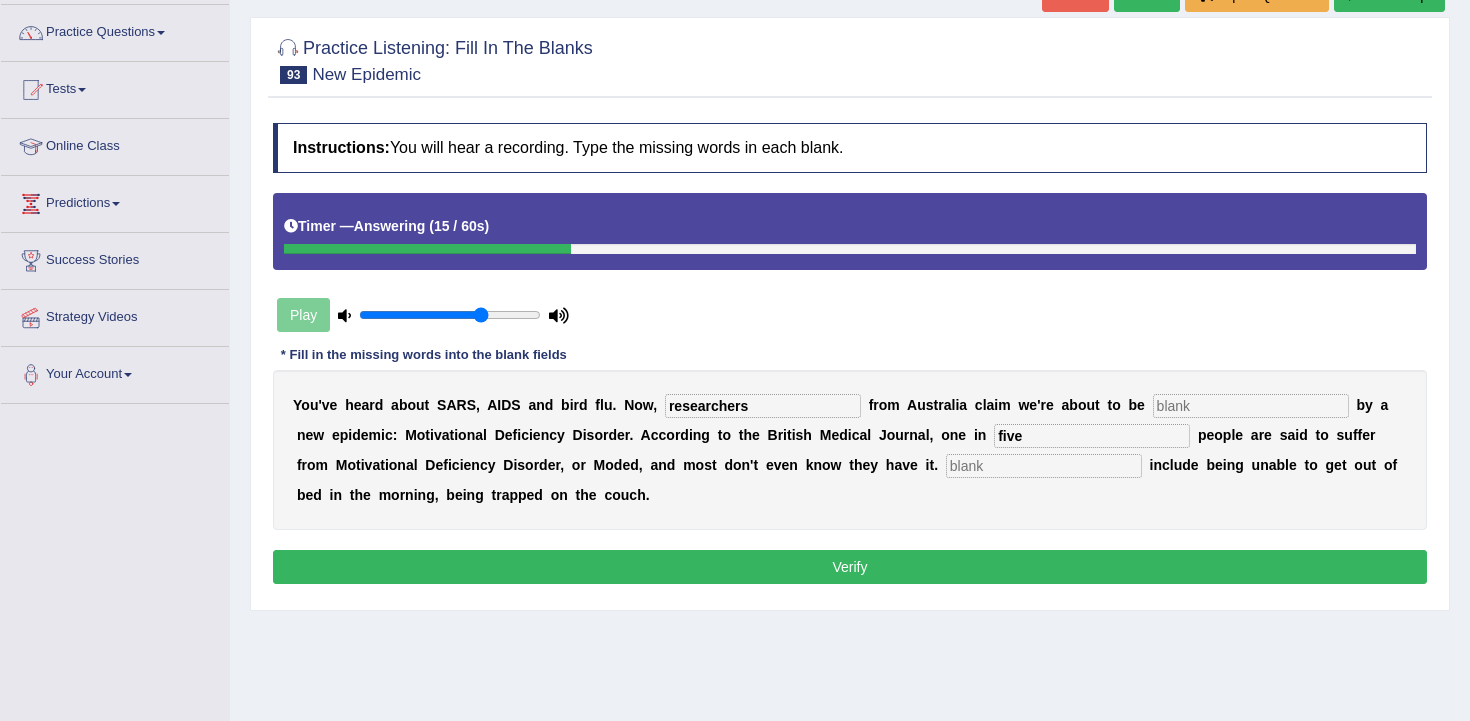 type on "researchers" 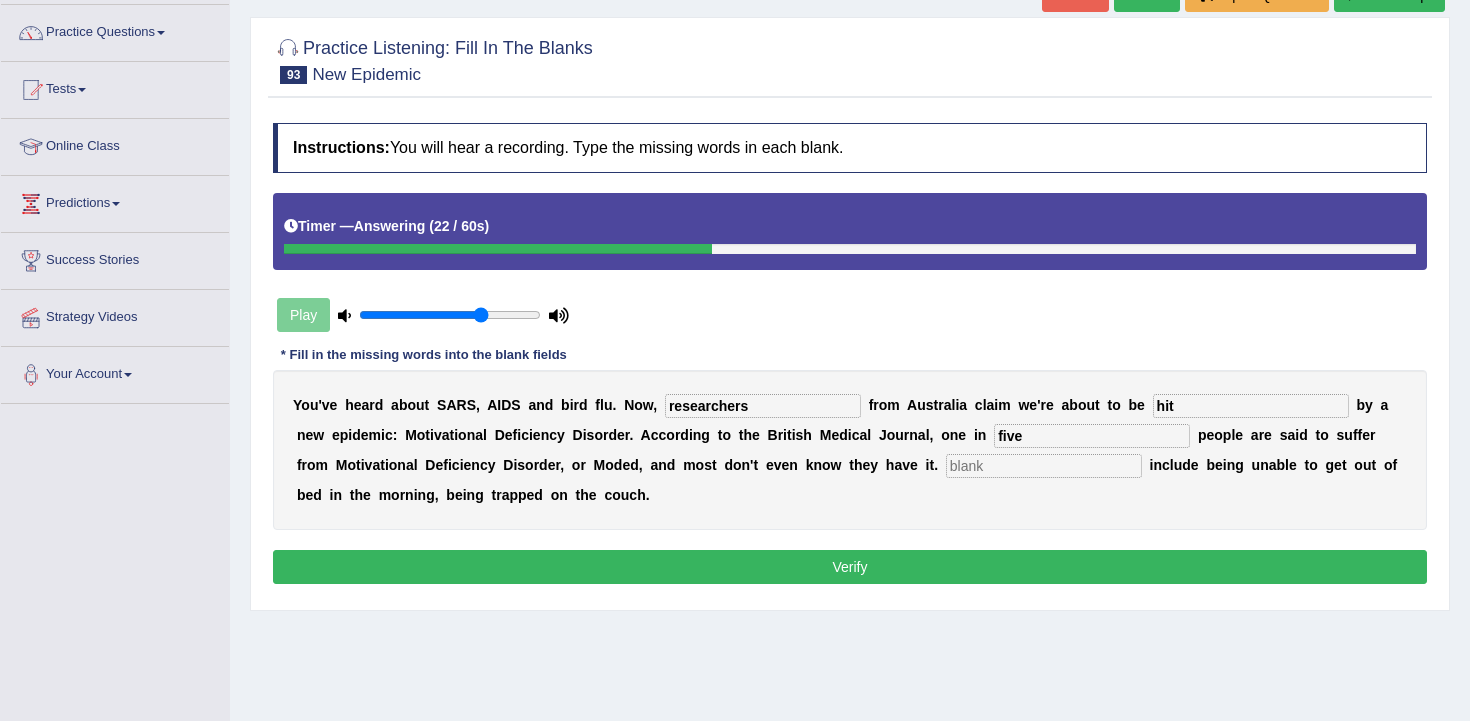 type on "hit" 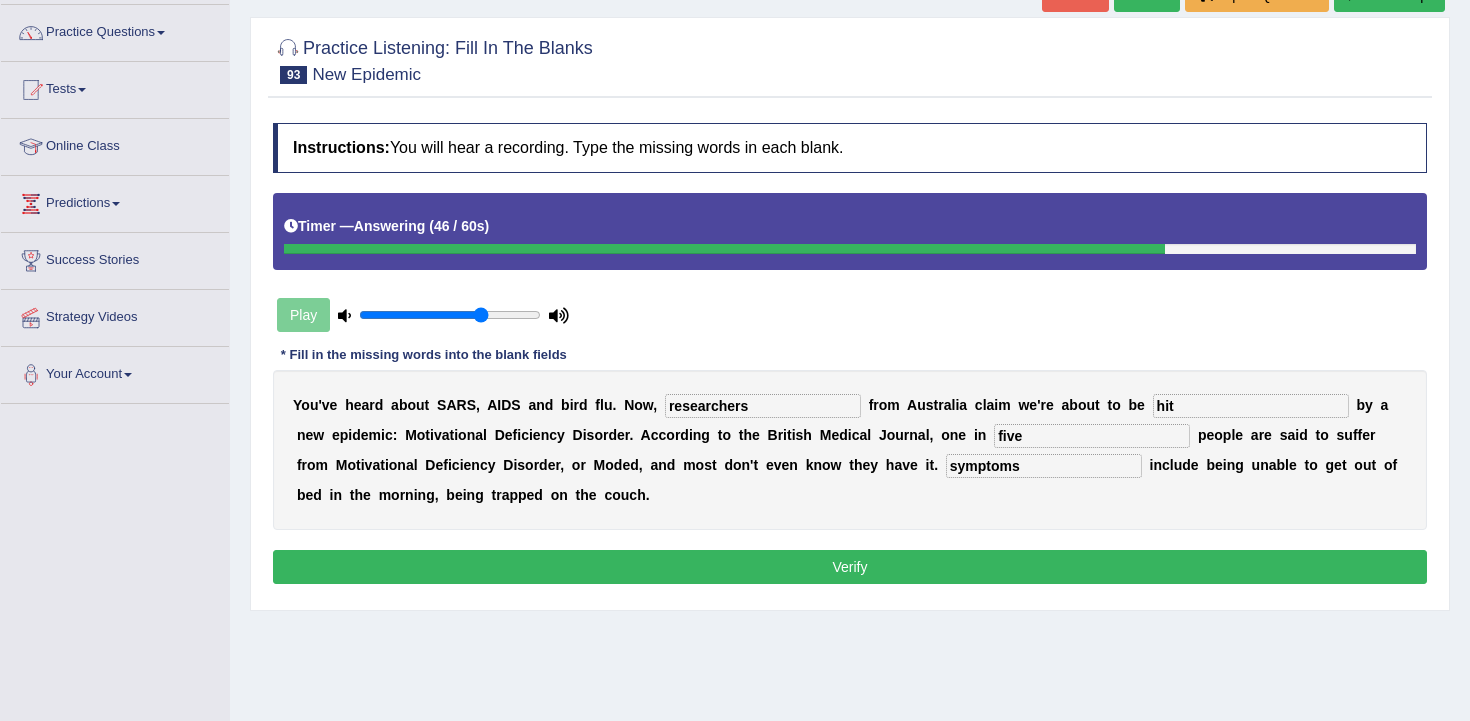 type on "symptoms" 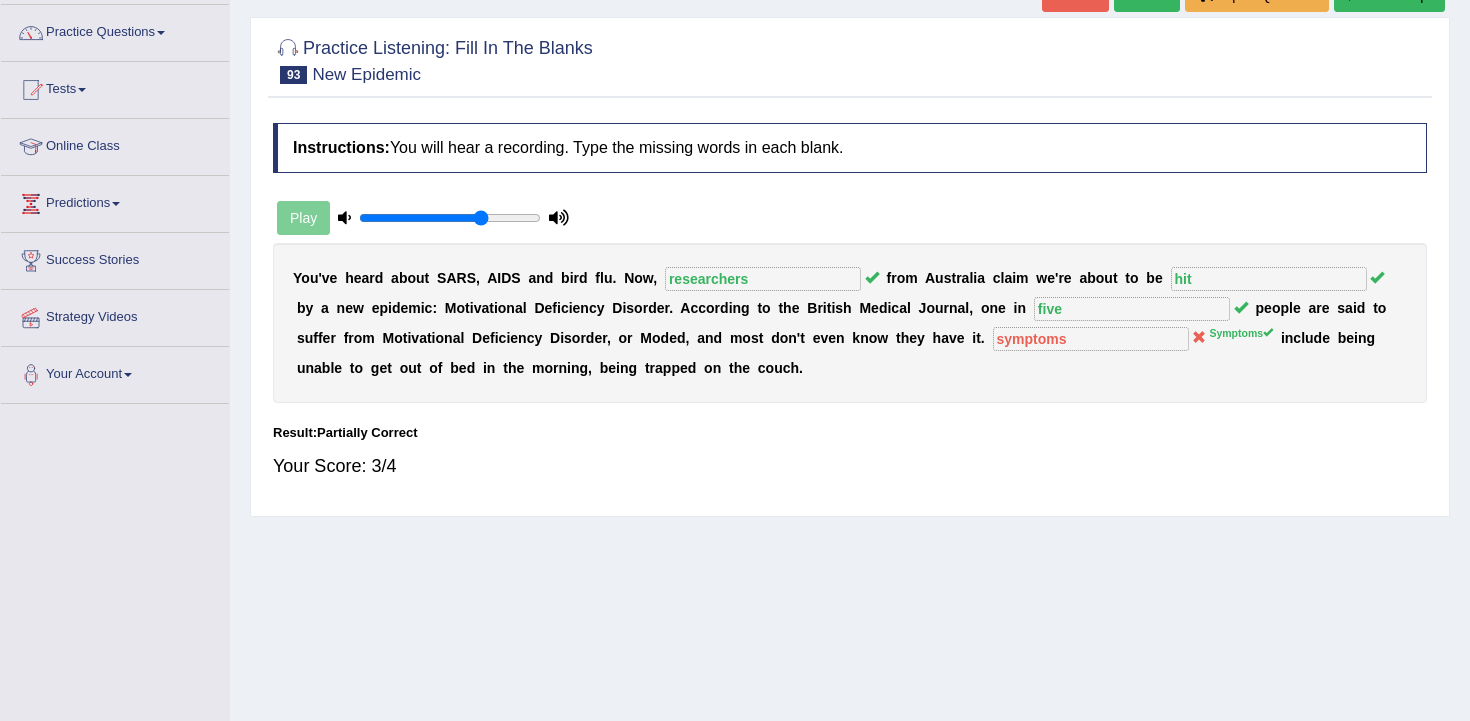 scroll, scrollTop: 0, scrollLeft: 0, axis: both 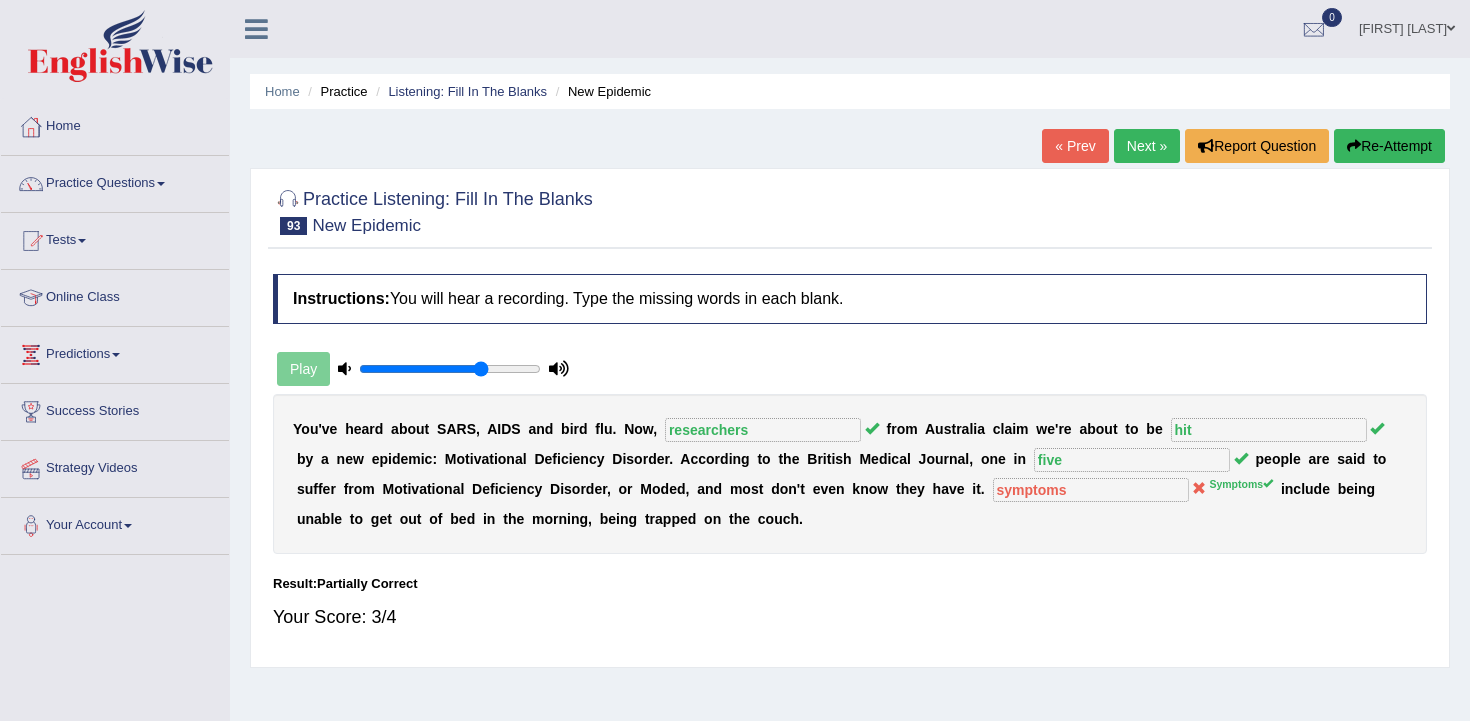click on "Next »" at bounding box center (1147, 146) 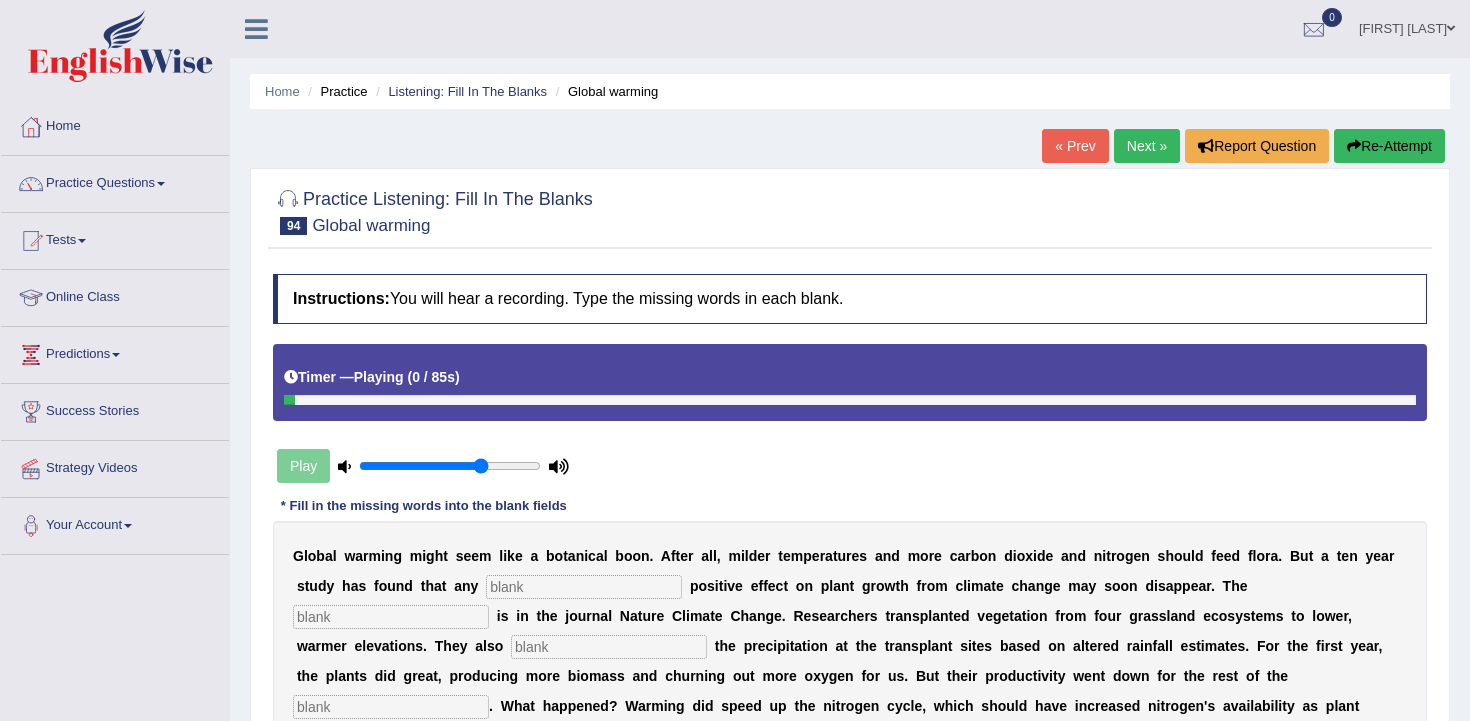 scroll, scrollTop: 269, scrollLeft: 0, axis: vertical 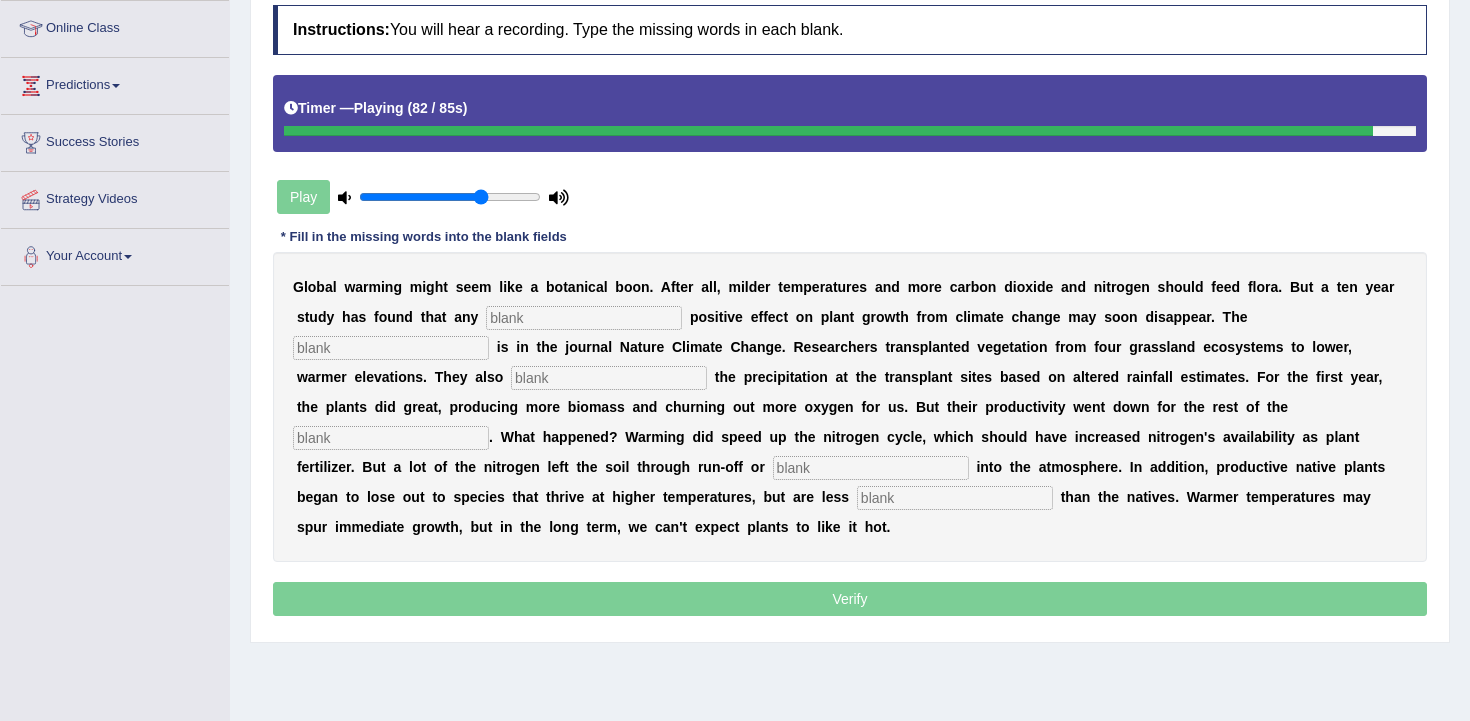 click on "Global warming might seem like a botanical boon. After all, milder temperatures and more carbon dioxide and nitrogen should feed flora. But a ten year study has found that any positive effect on plant growth from climate change may soon disappear. The is in the journal Nature Climate Change. Researchers transplanted vegetation from four grassland ecosystems to lower, warmer elevations. They also the precipitation at the transplant site" at bounding box center [850, 407] 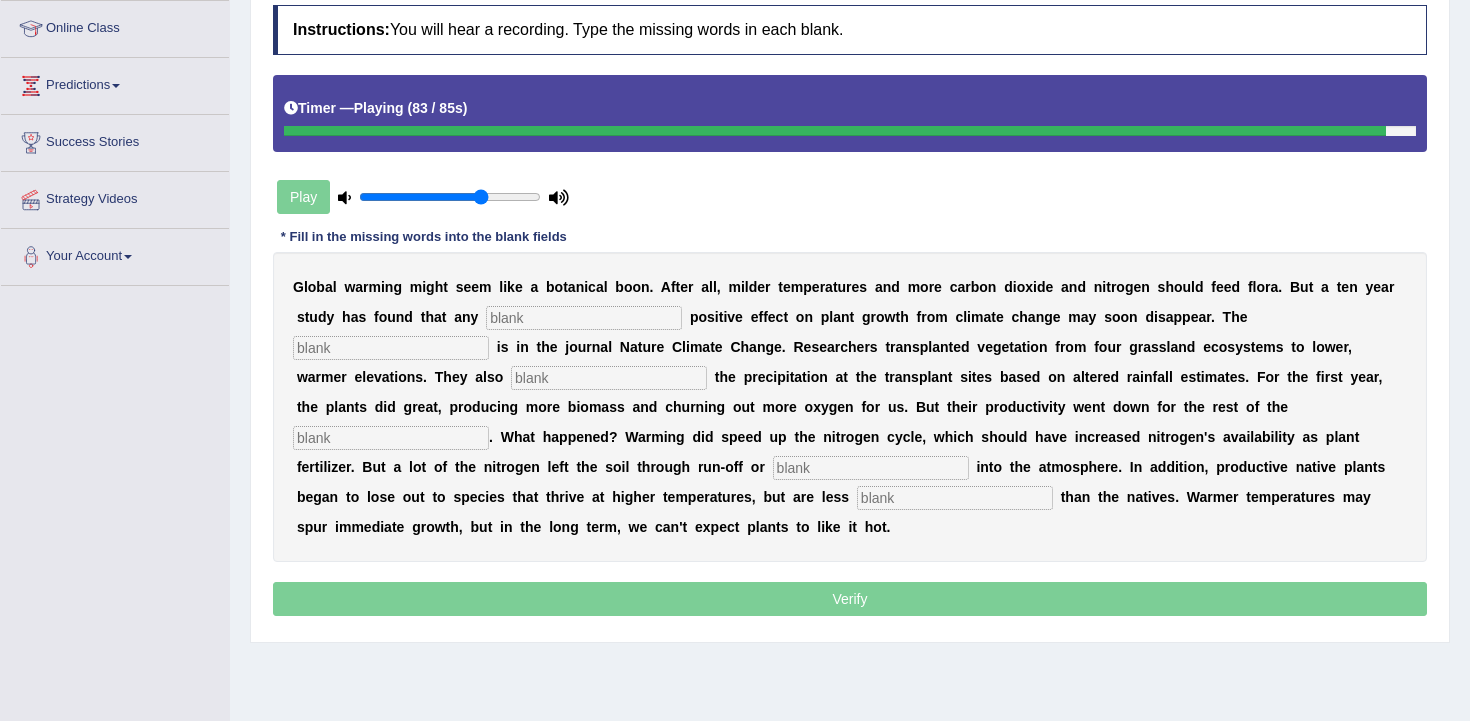 click at bounding box center (955, 498) 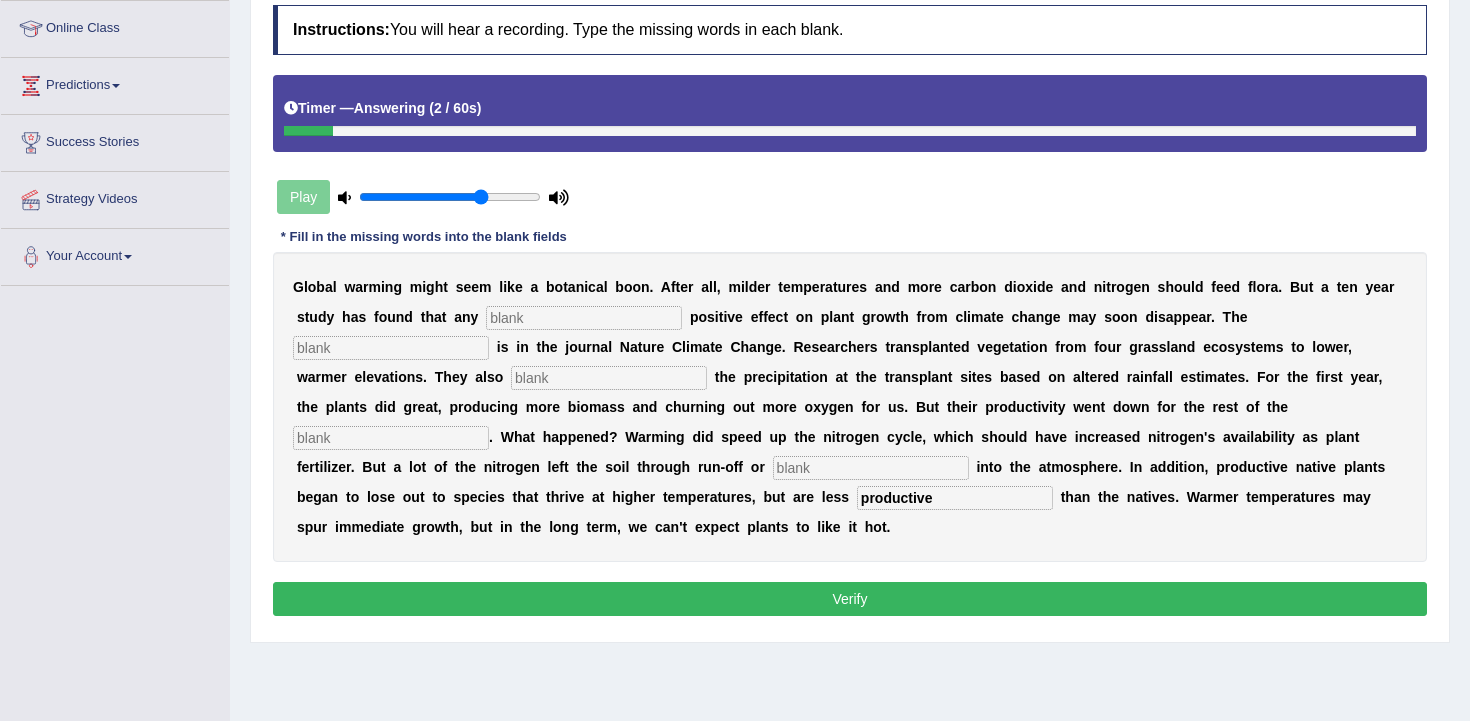 type on "productive" 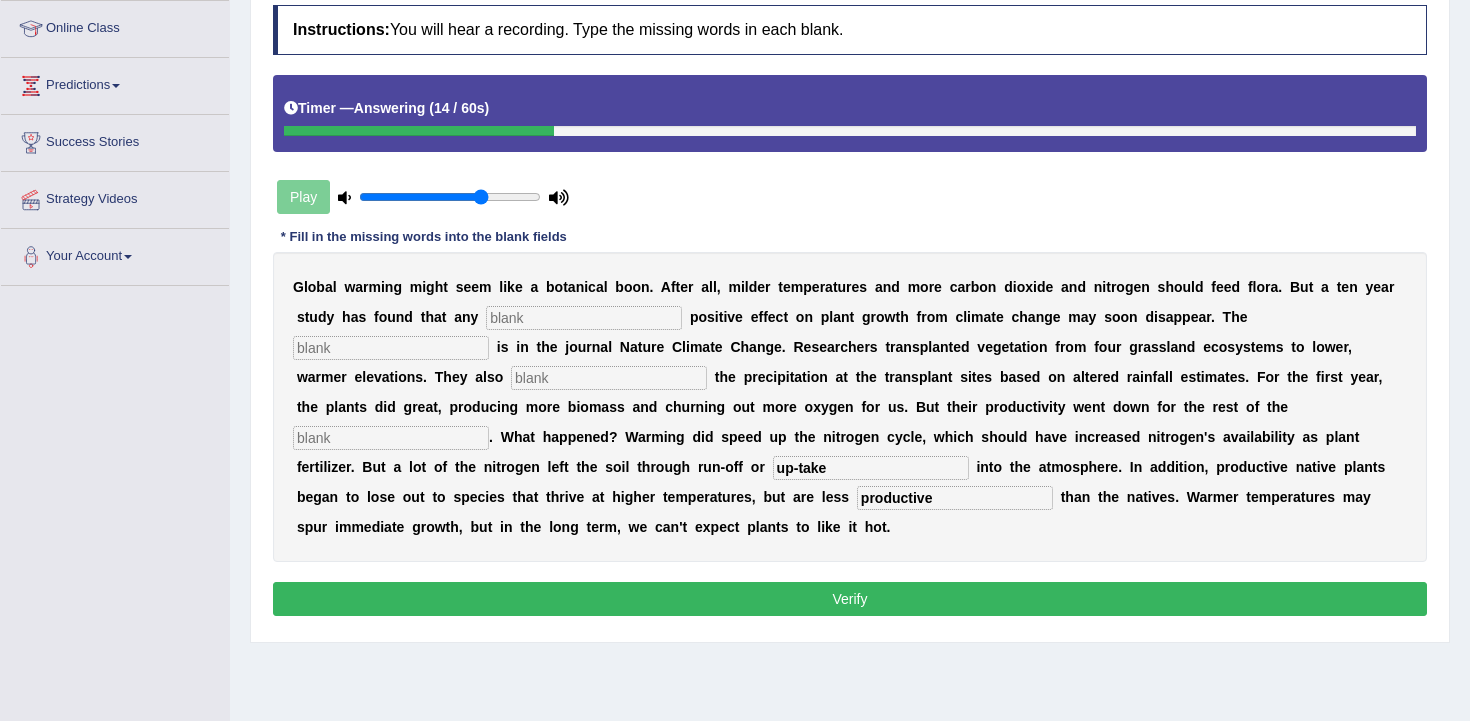 type on "up-take" 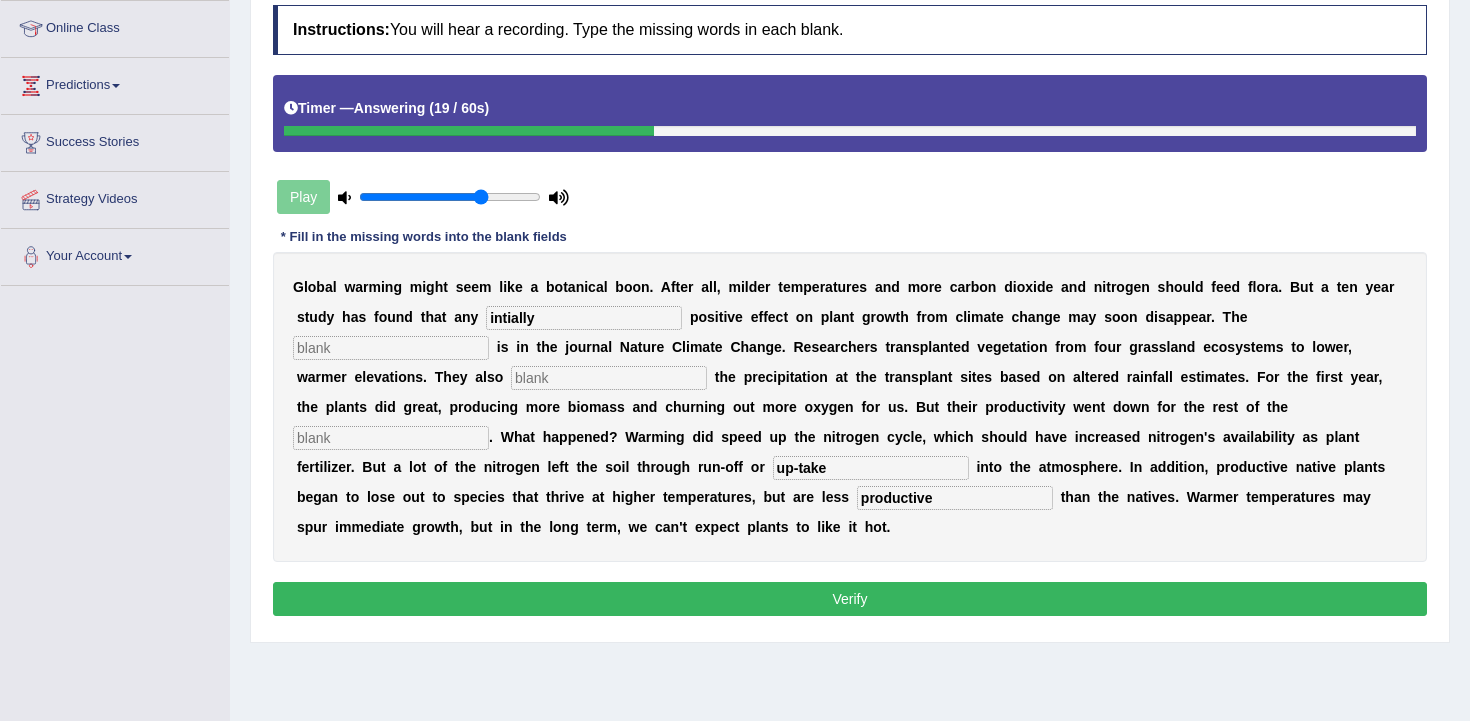 type on "intially" 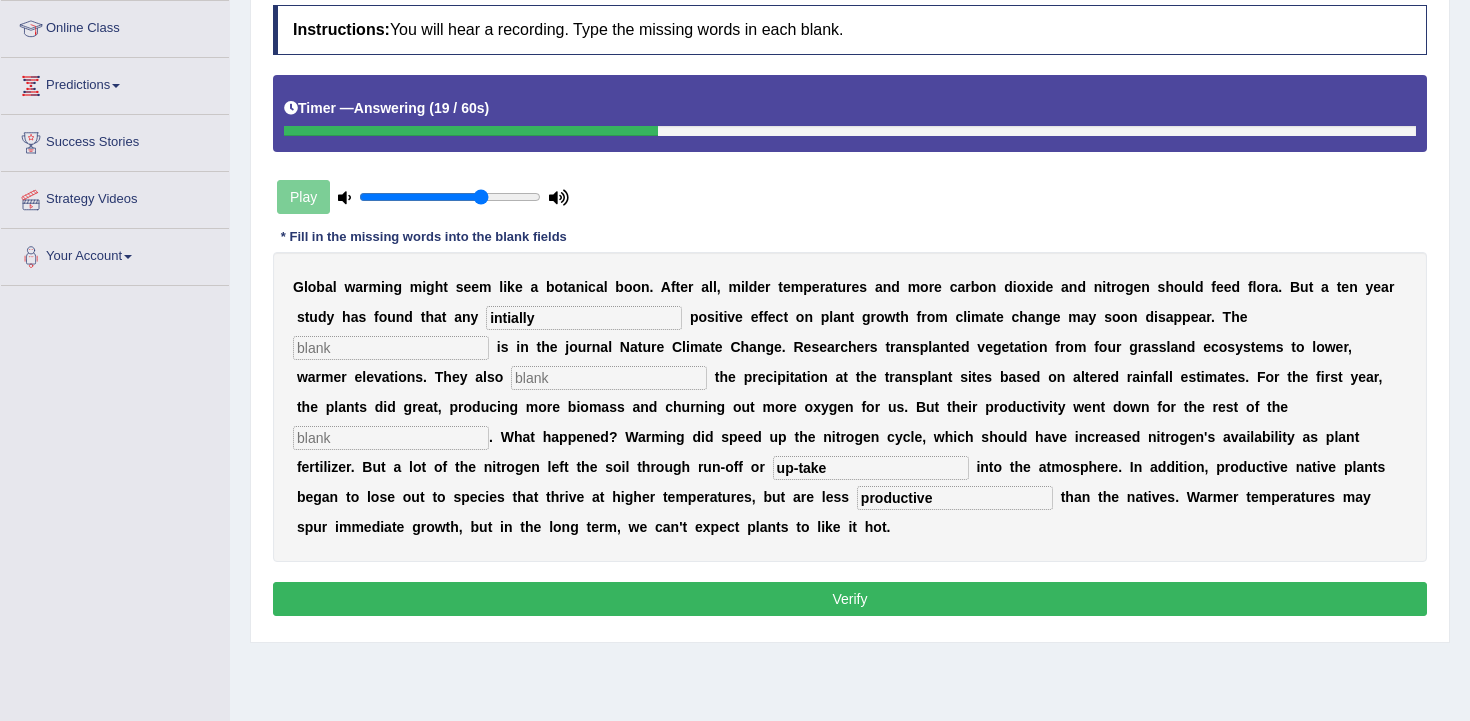 click at bounding box center (391, 348) 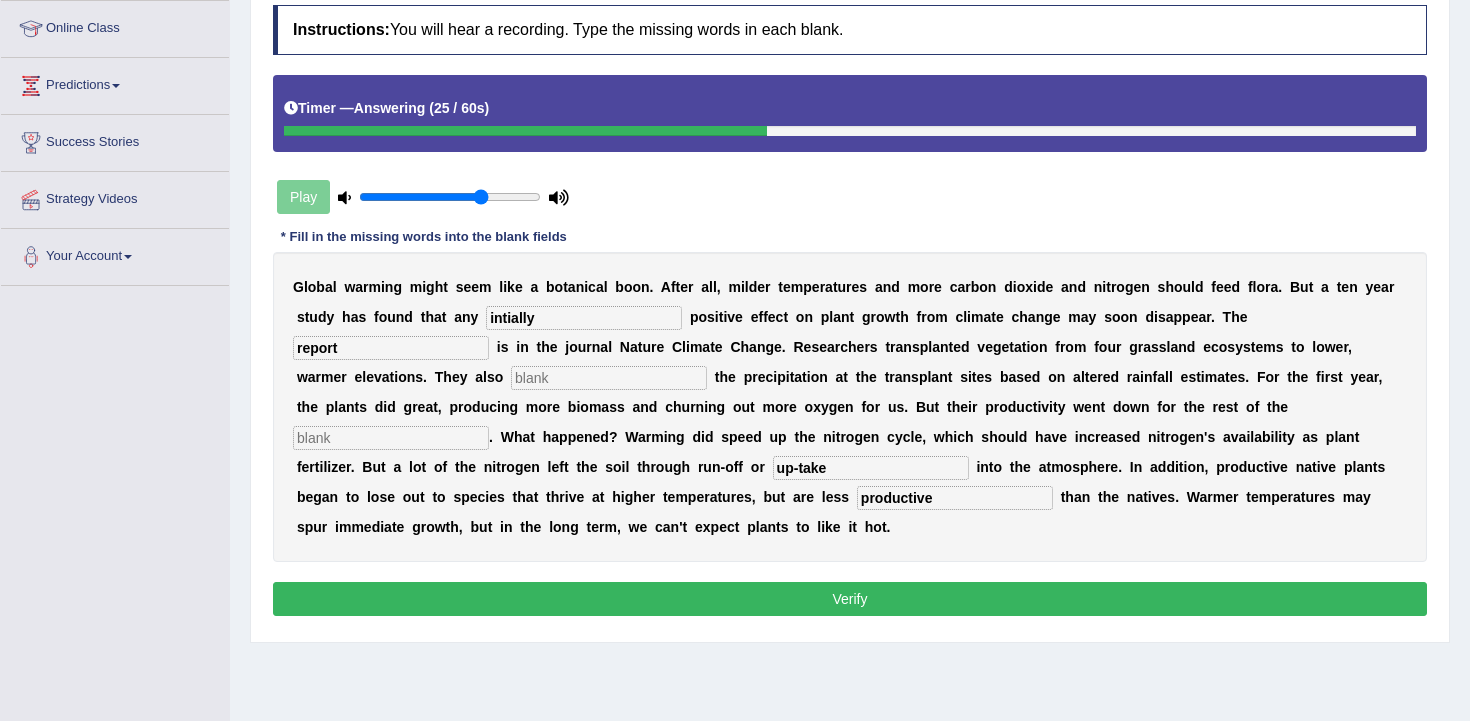 type on "report" 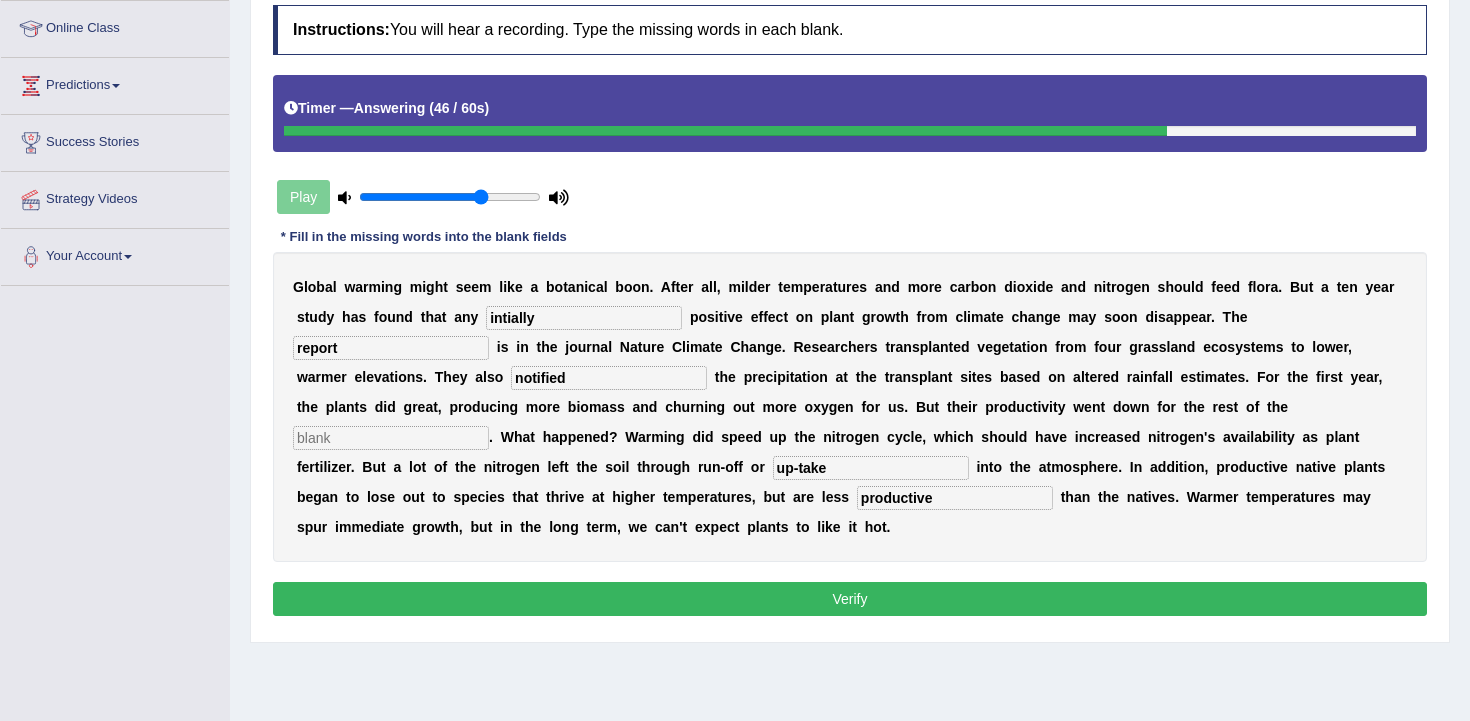 type on "notified" 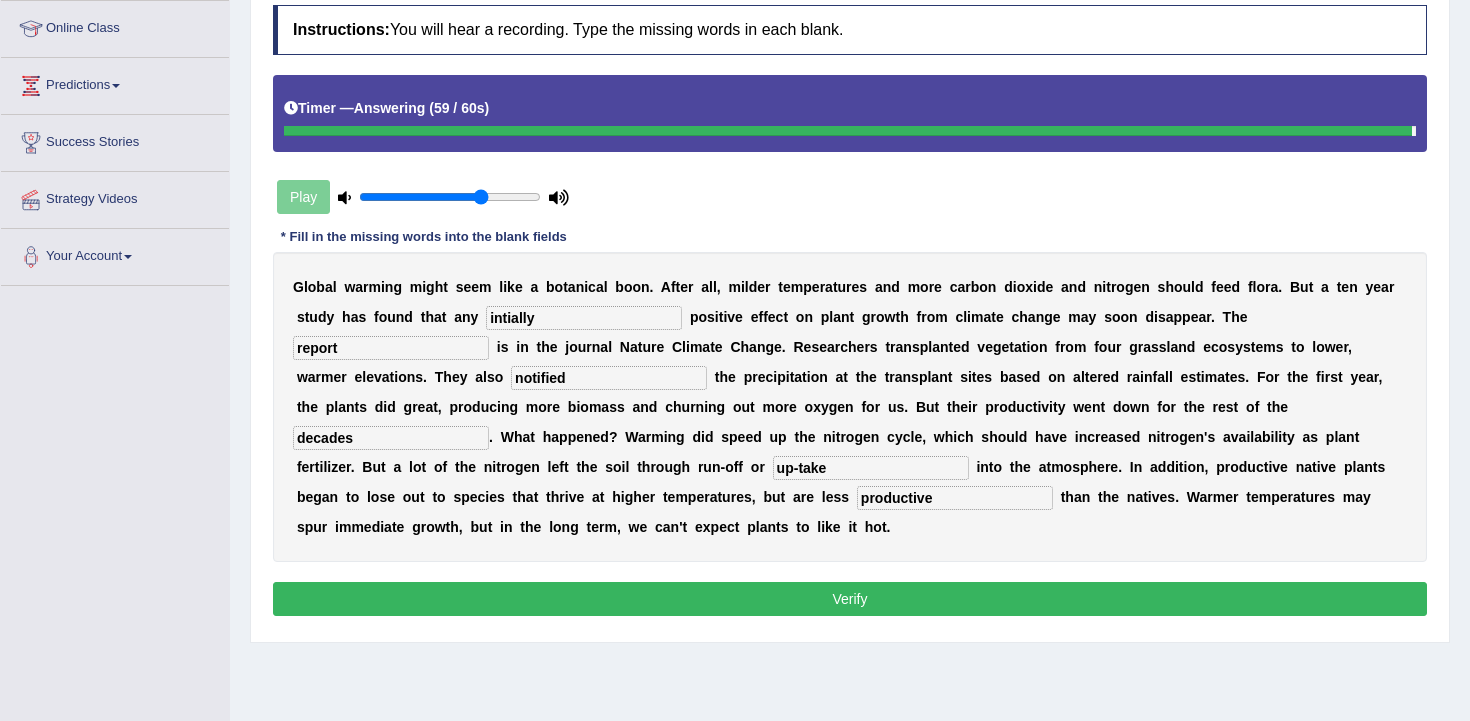 type on "decades" 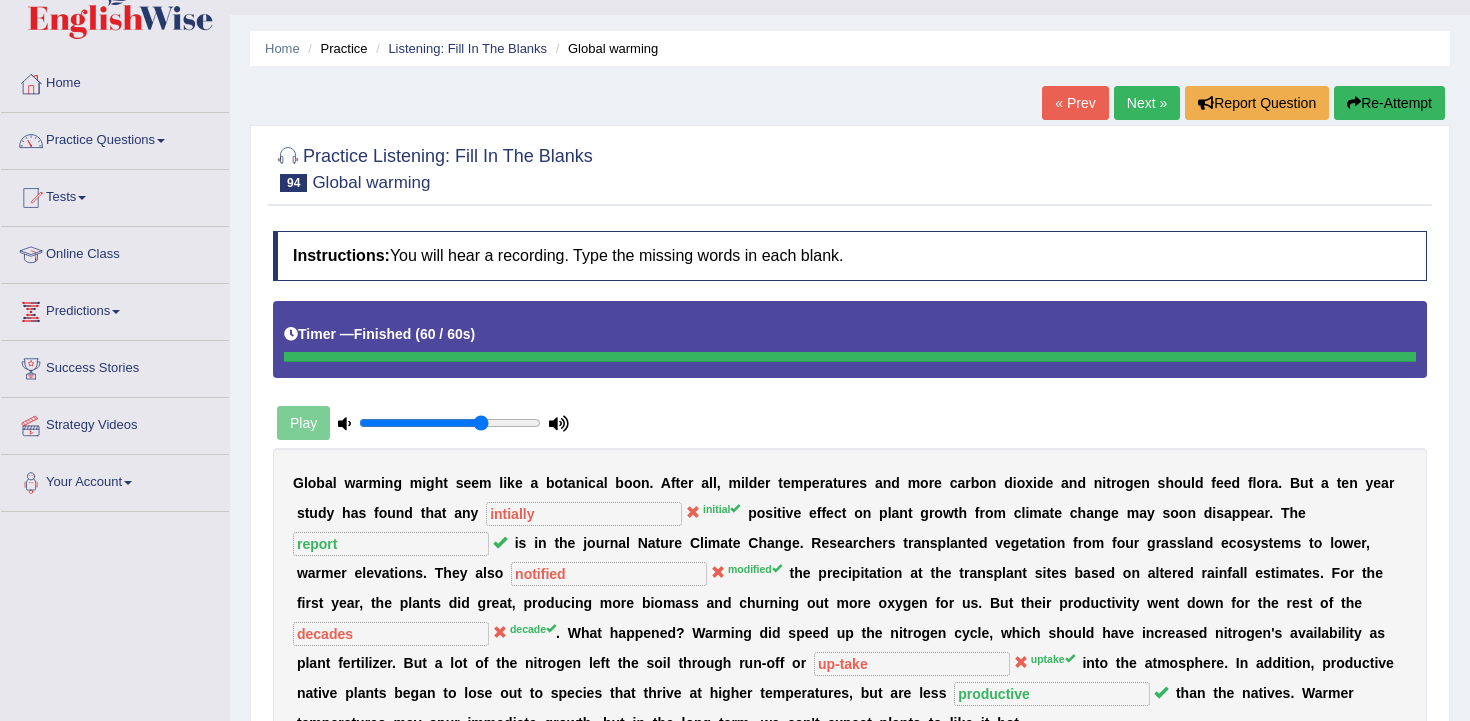 scroll, scrollTop: 0, scrollLeft: 0, axis: both 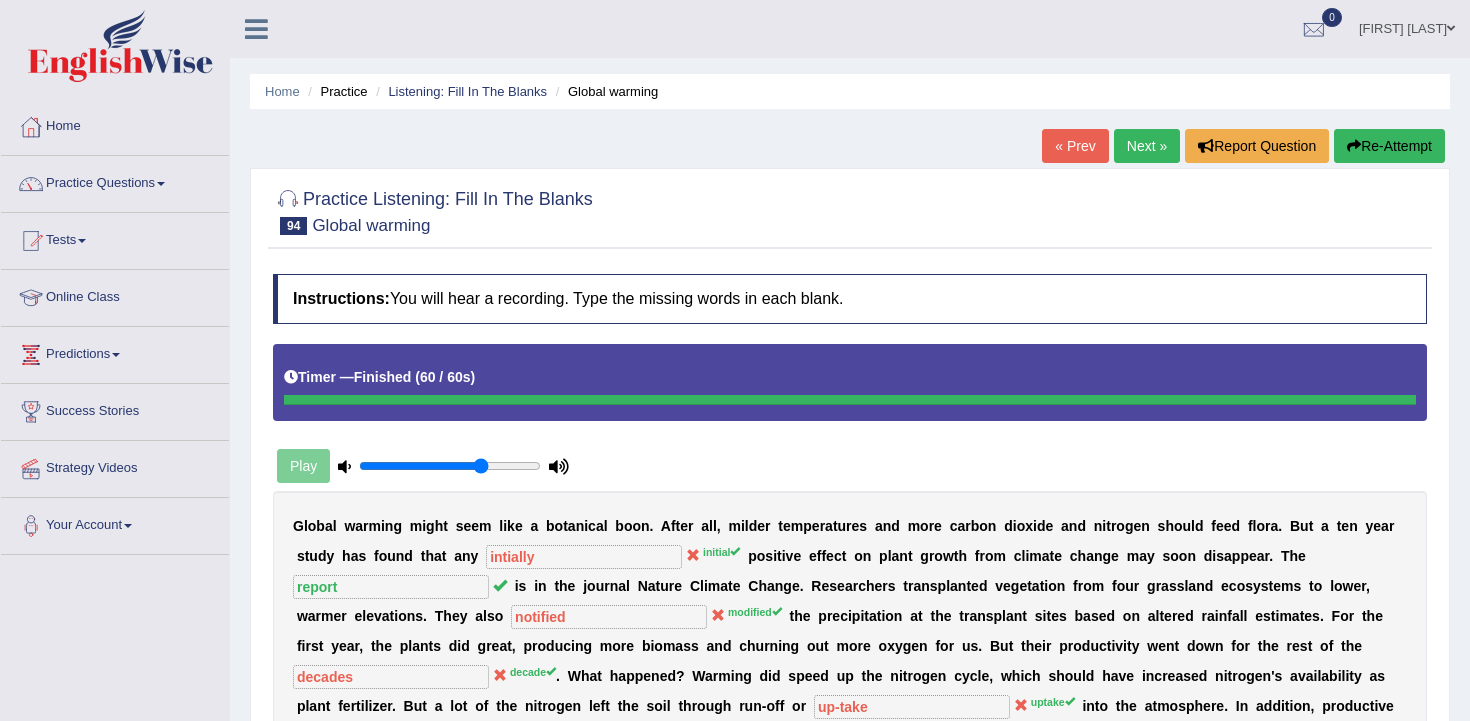 click on "Next »" at bounding box center (1147, 146) 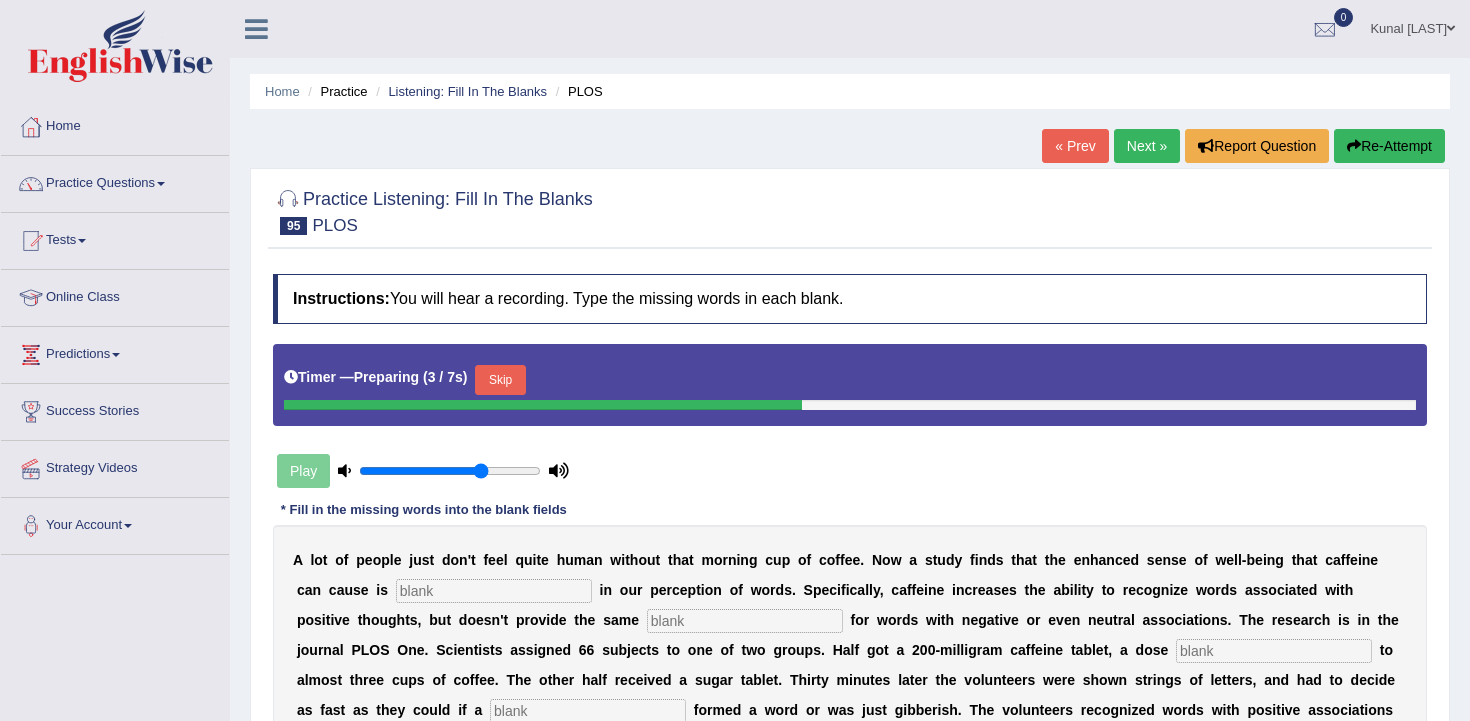 scroll, scrollTop: 111, scrollLeft: 0, axis: vertical 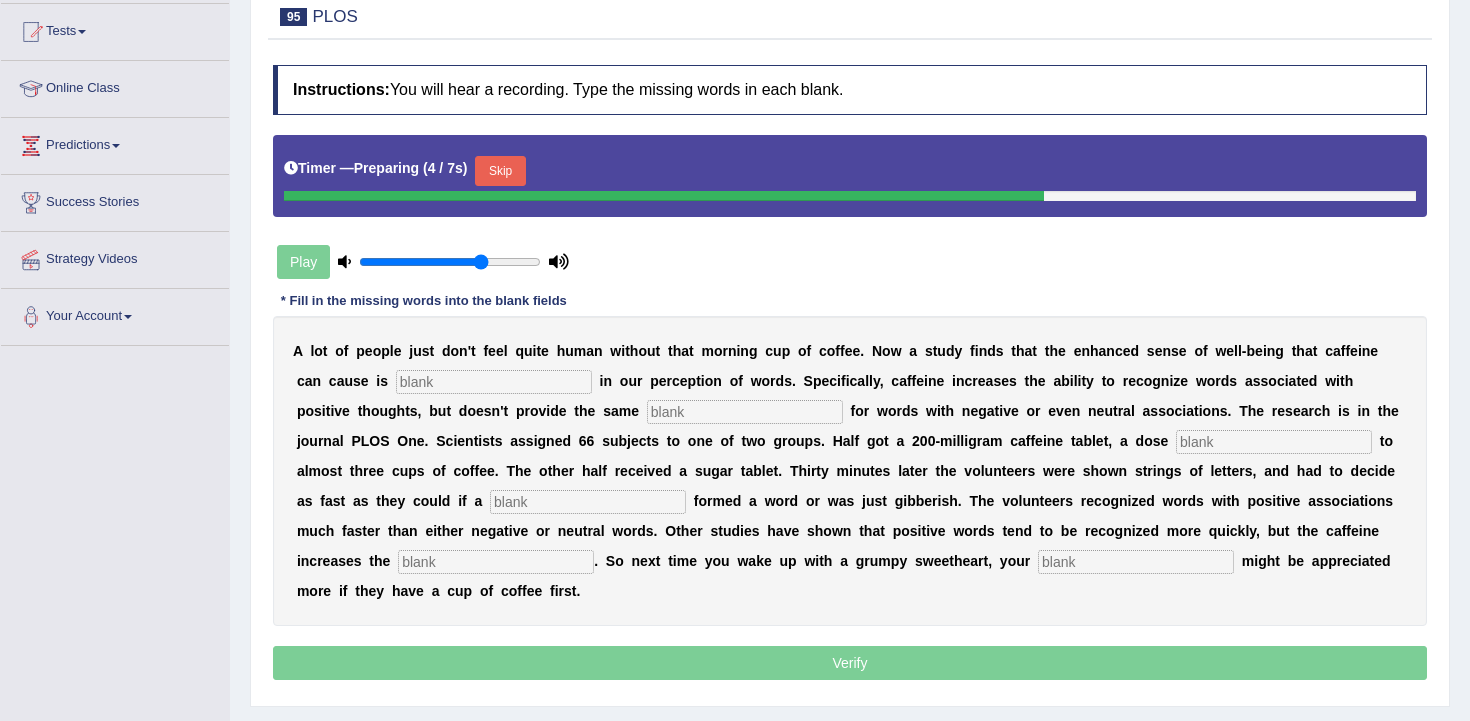 click on "Skip" at bounding box center (500, 171) 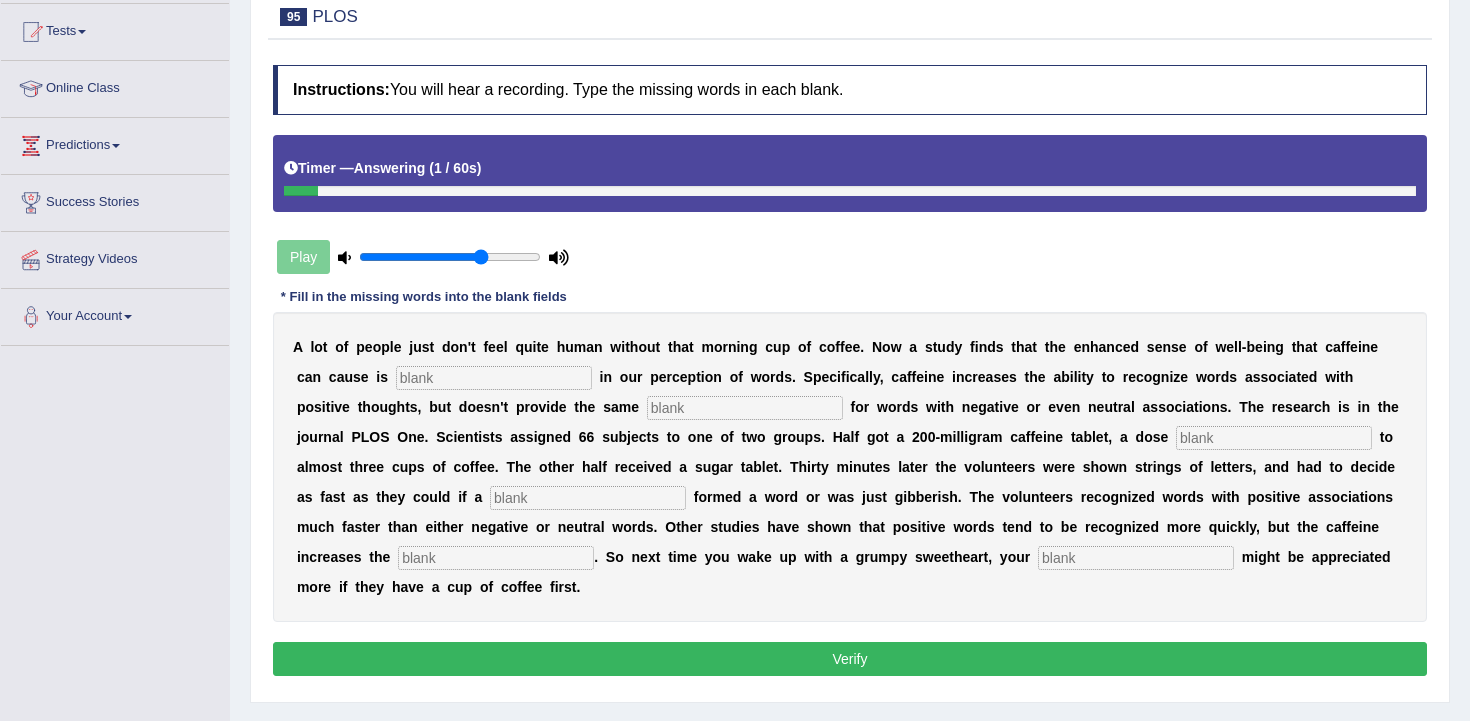 click at bounding box center (494, 378) 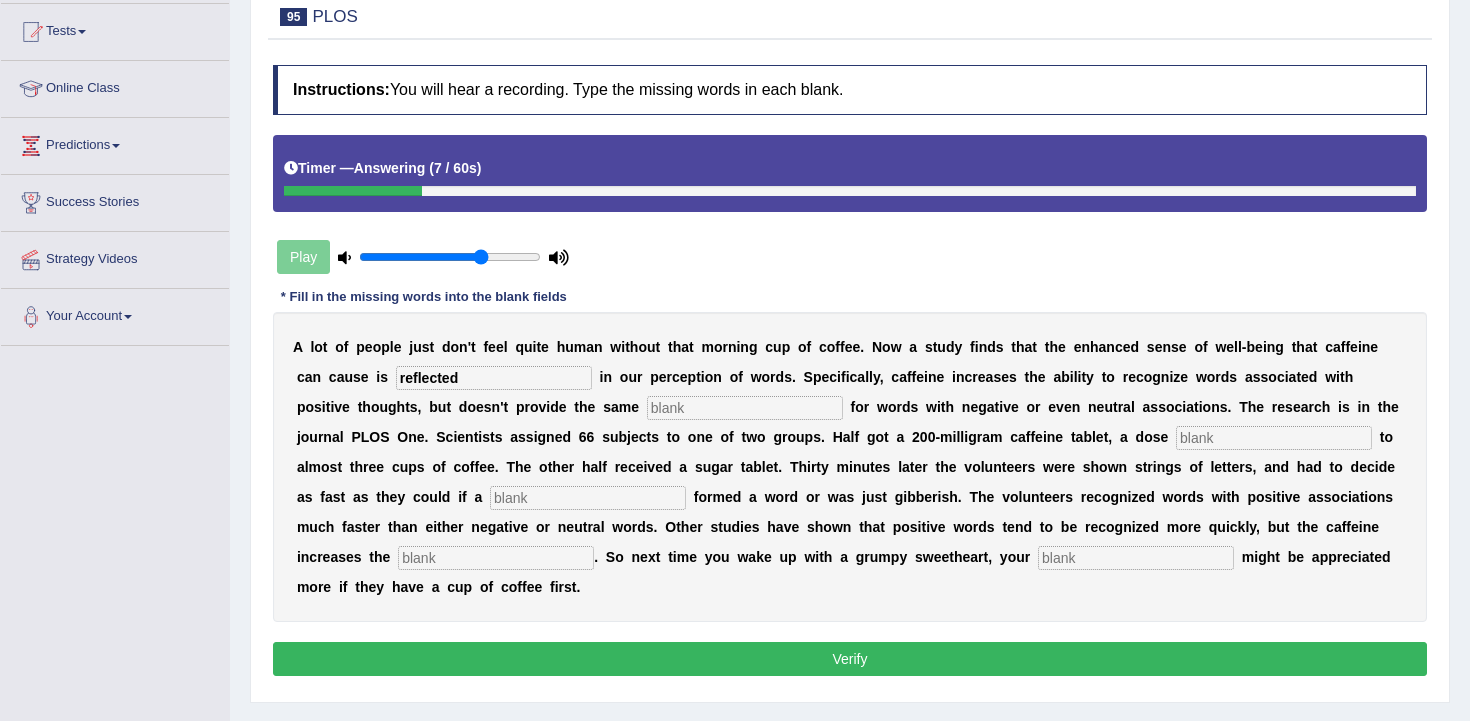 type on "reflected" 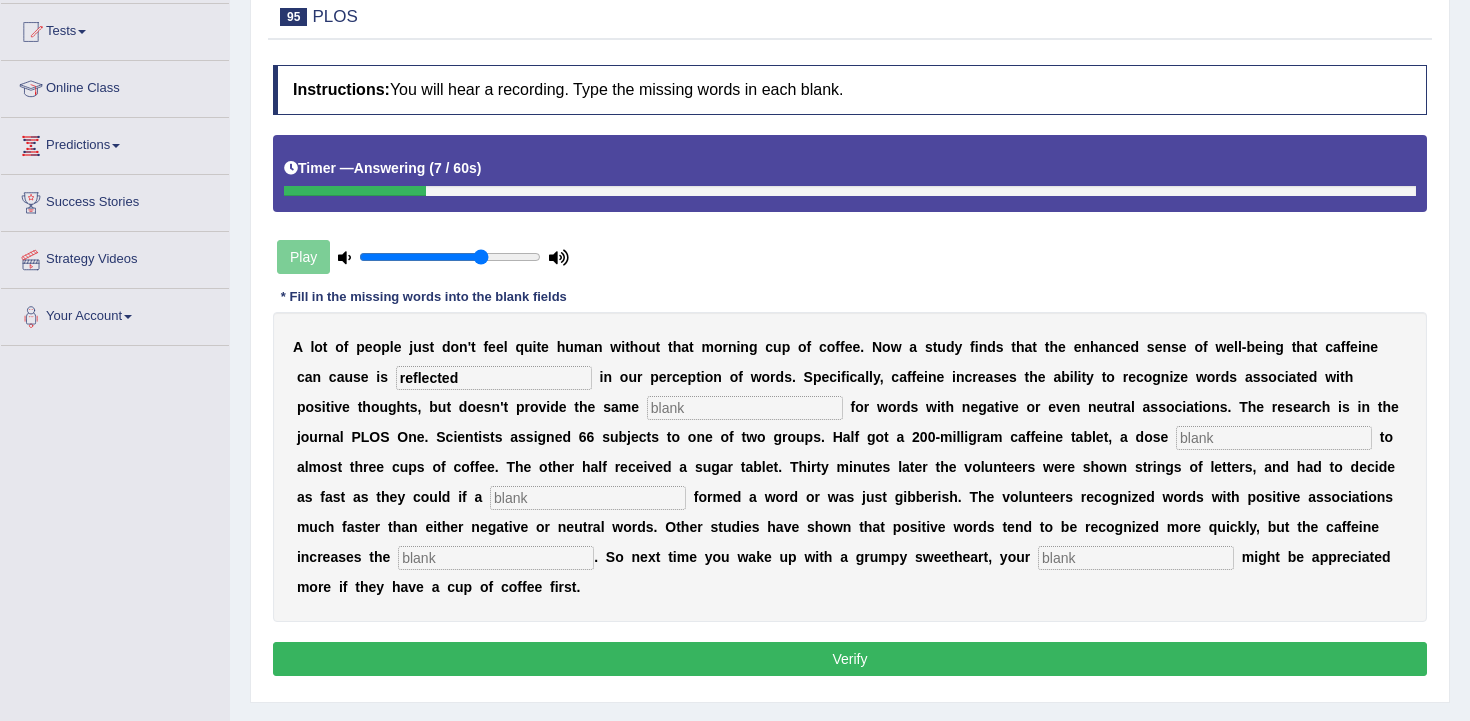 click at bounding box center (745, 408) 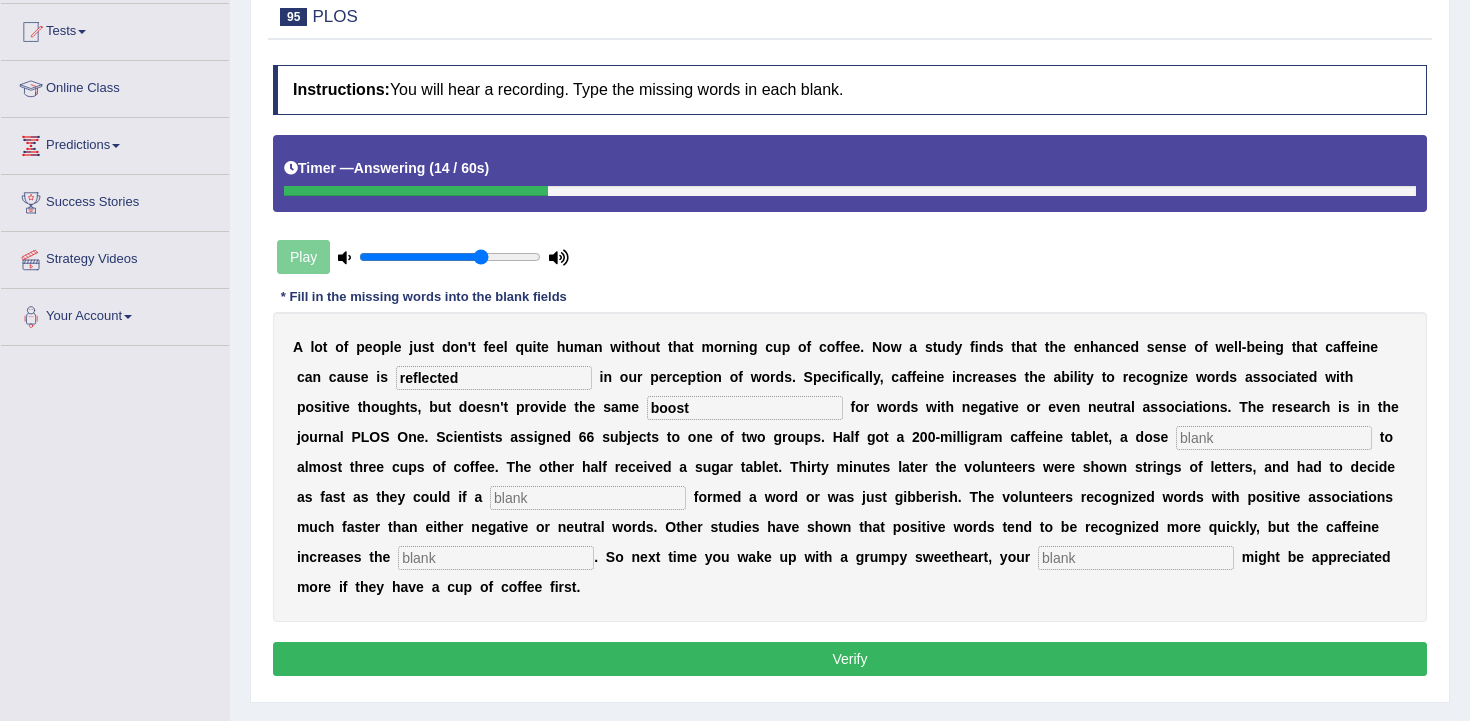 type on "boost" 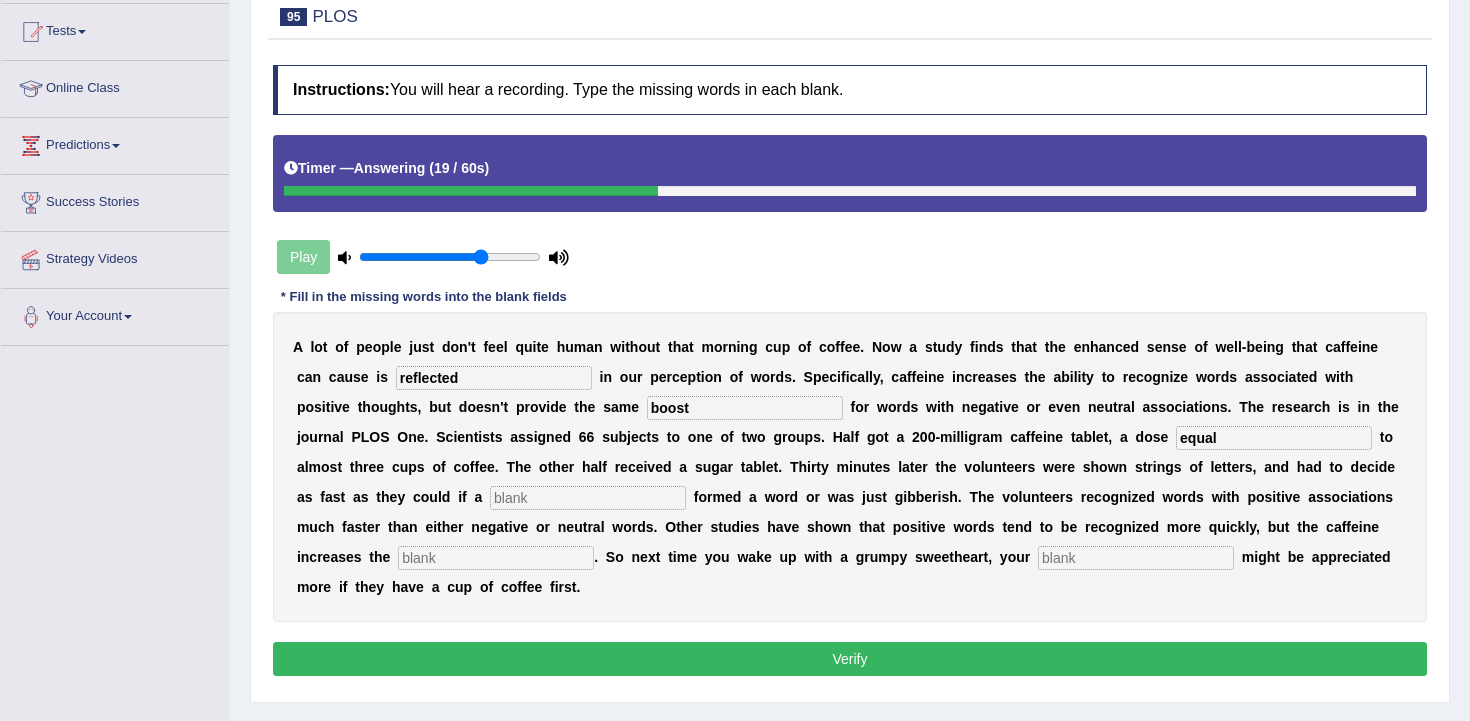 type on "equal" 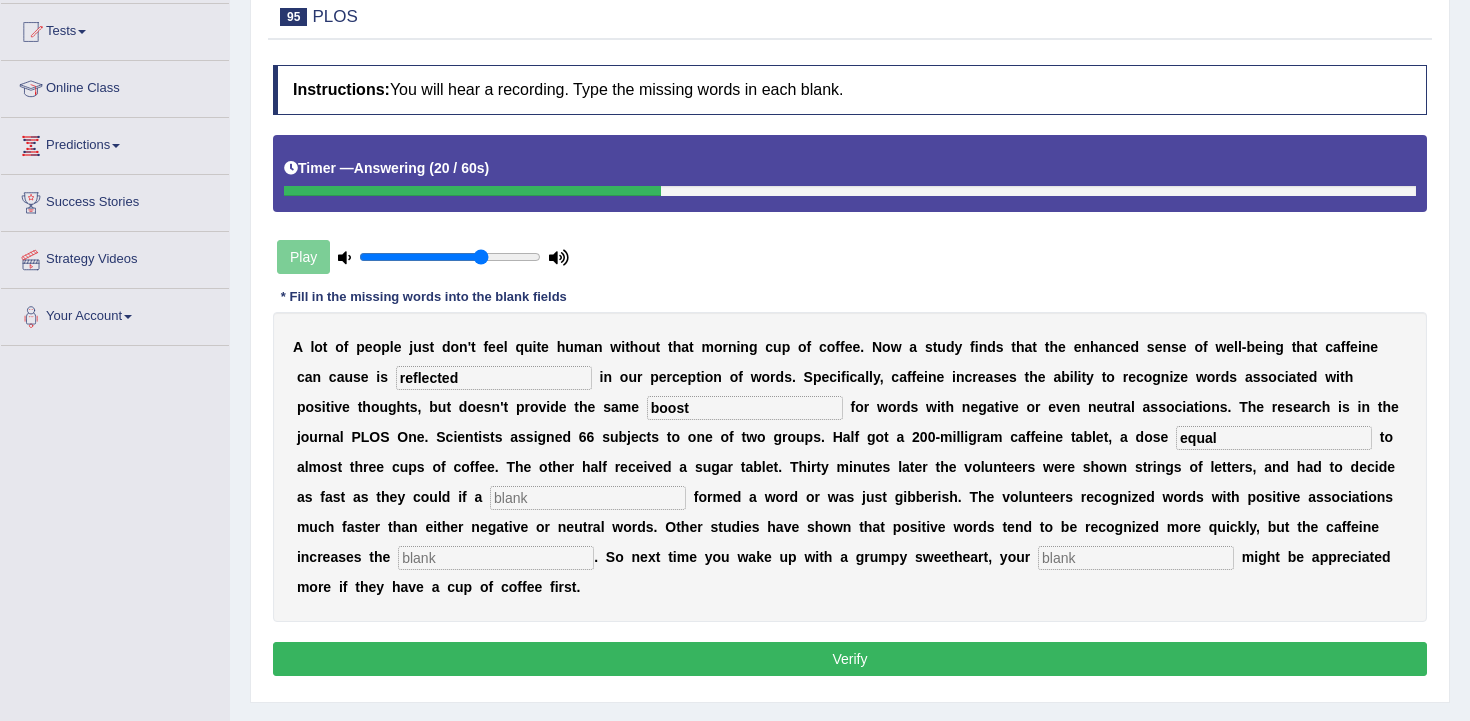 click on "A    l o t    o f    p e o p l e    j u s t    d o n ' t    f e e l    q u i t e    h u m a n    w i t h o u t    t h a t    m o r n i n g    c u p    o f    c o f f e e .    N o w    a    s t u d y    f i n d s    t h a t    t h e    e n h a n c e d    s e n s e    o f    w e l l - b e i n g    t h a t    c a f f e i n e    c a n    c a u s e    i s    reflected    i n    o u r    p e r c e p t i o n    o f    w o r d s .    S p e c i f i c a l l y ,    c a f f e i n e    i n c r e a s e s    t h e    a b i l i t y    t o    r e c o g n i z e    w o r d s    a s s o c i a t e d    w i t h    p o s i t i v e    t h o u g h t s ,    b u t    d o e s n ' t    p r o v i d e    t h e    s a m e    boost    f o r    w o r d s    w i t h    n e g a t i v e    o r    e v e n    n e u t r a l    a s s o c i a t i o n s .    T h e    r e s e a r c h    i s    i n    t h e    j o u r n a l    P L O S    O n e .    S c i e n t i s t s    a s s i g n" at bounding box center [850, 467] 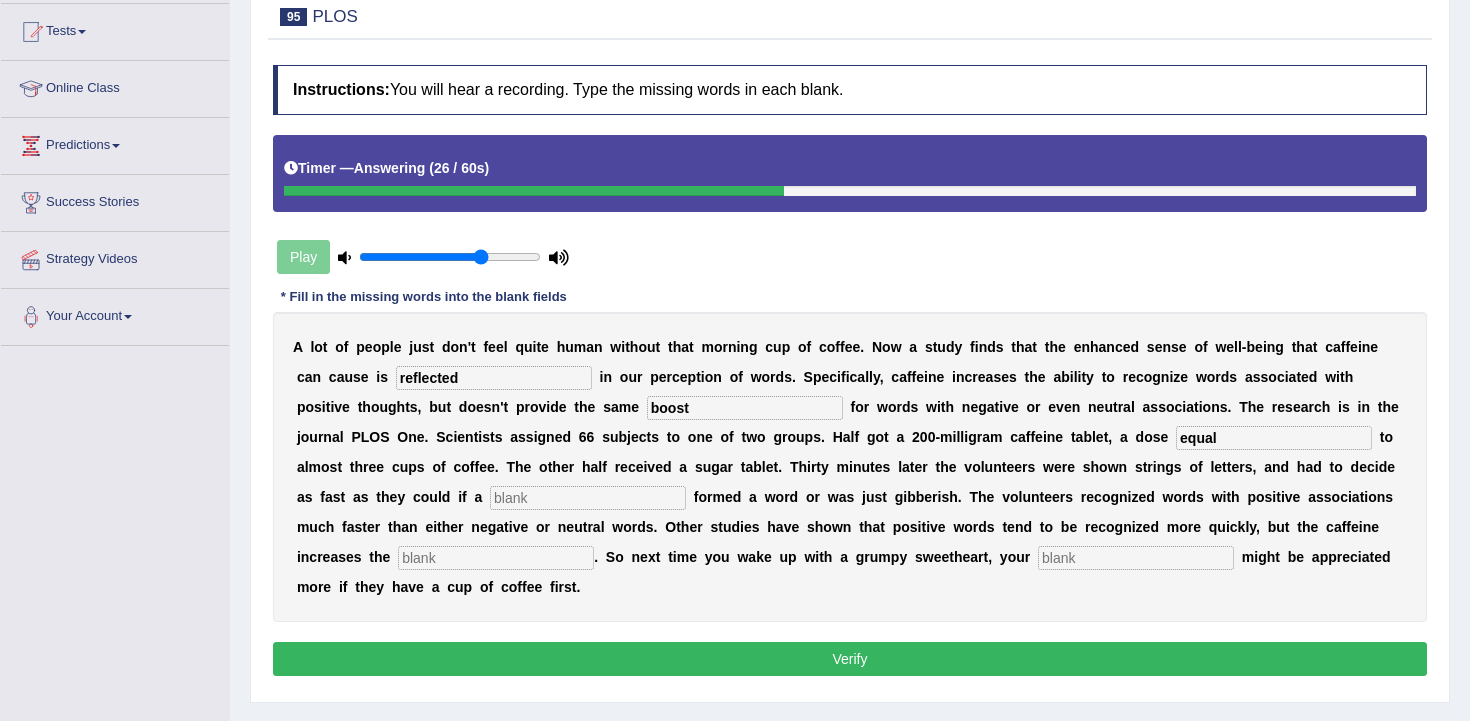 click at bounding box center (588, 498) 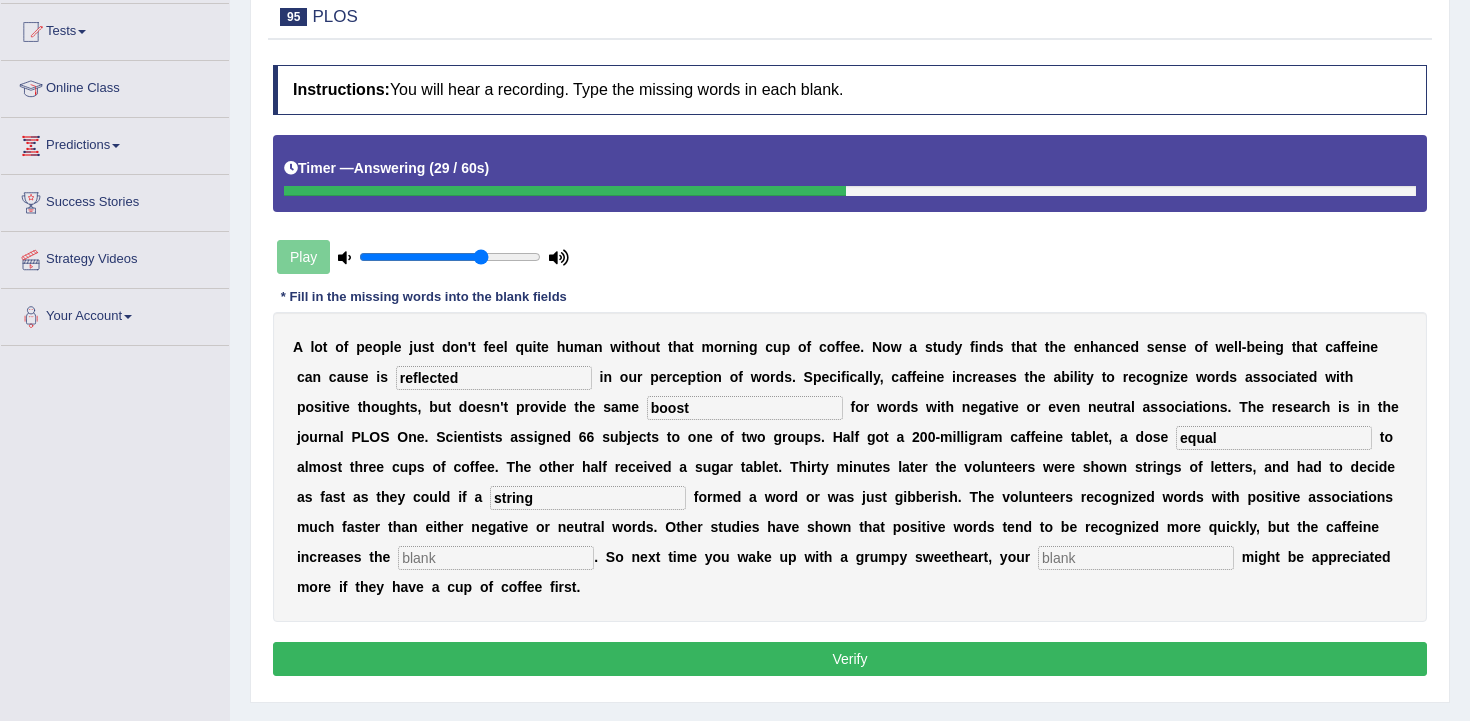 type on "string" 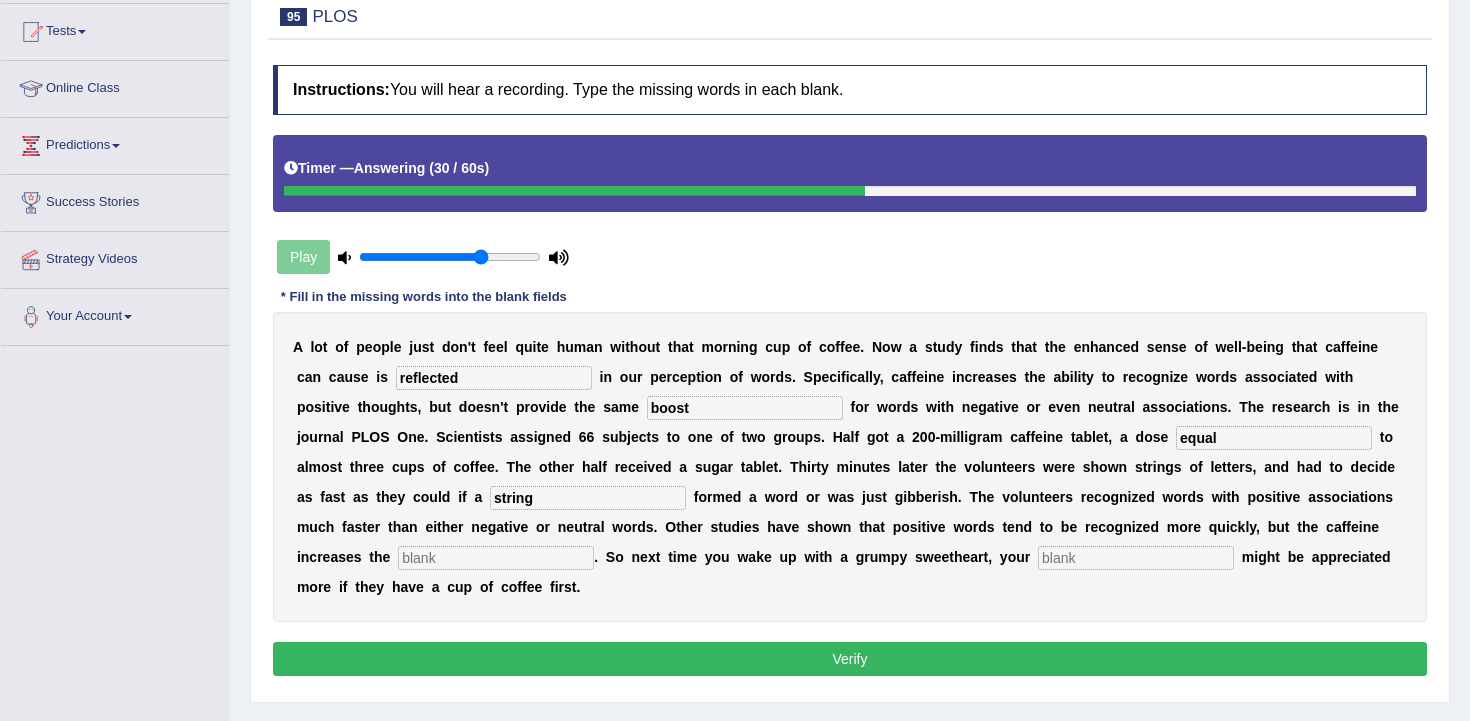 click at bounding box center (496, 558) 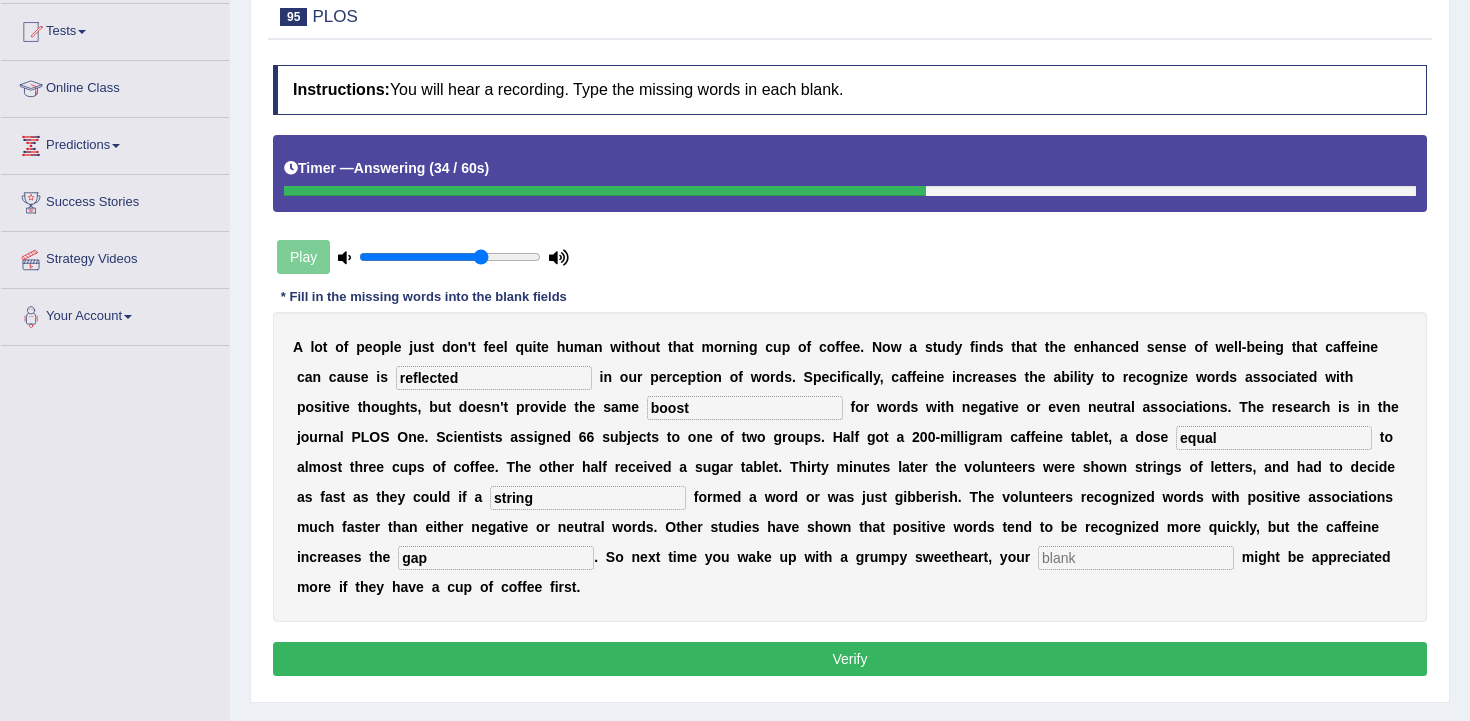 type on "gap" 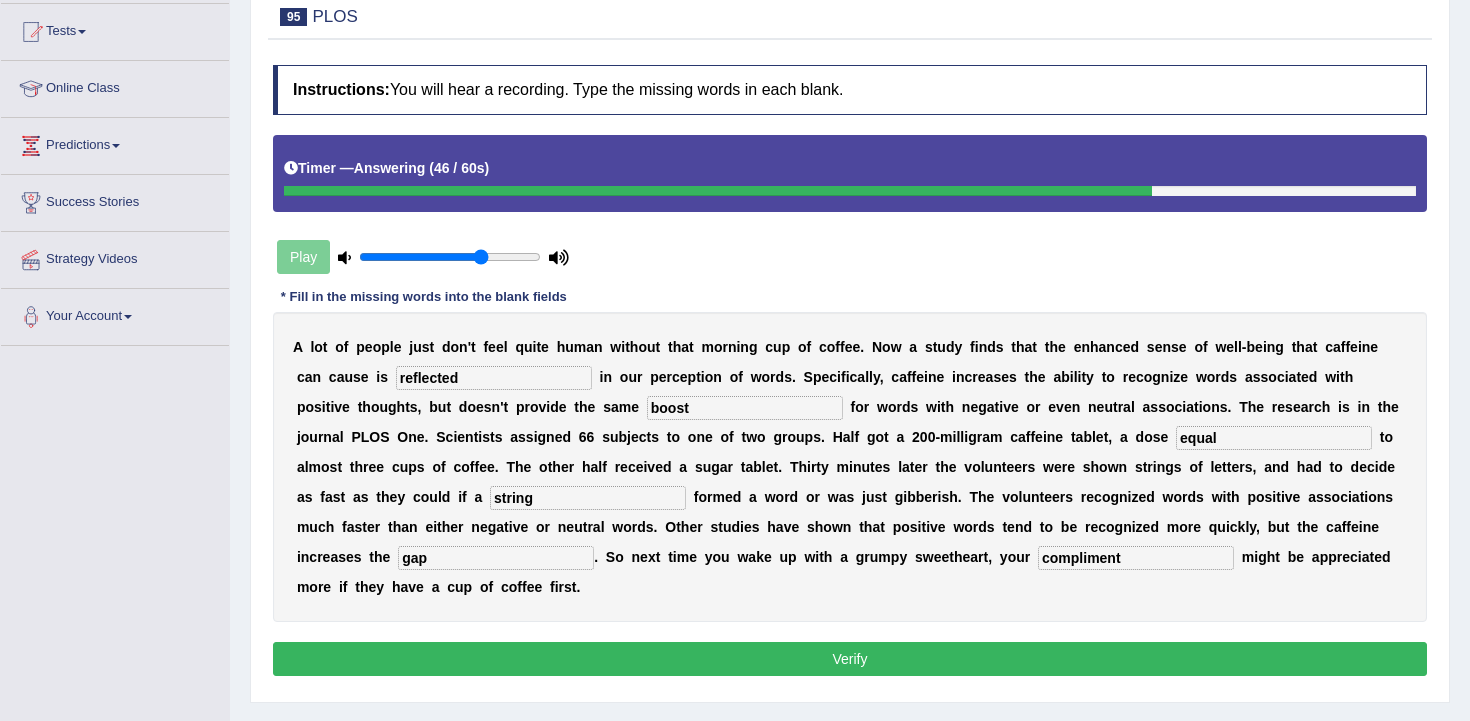 click on "compliment" at bounding box center (1136, 558) 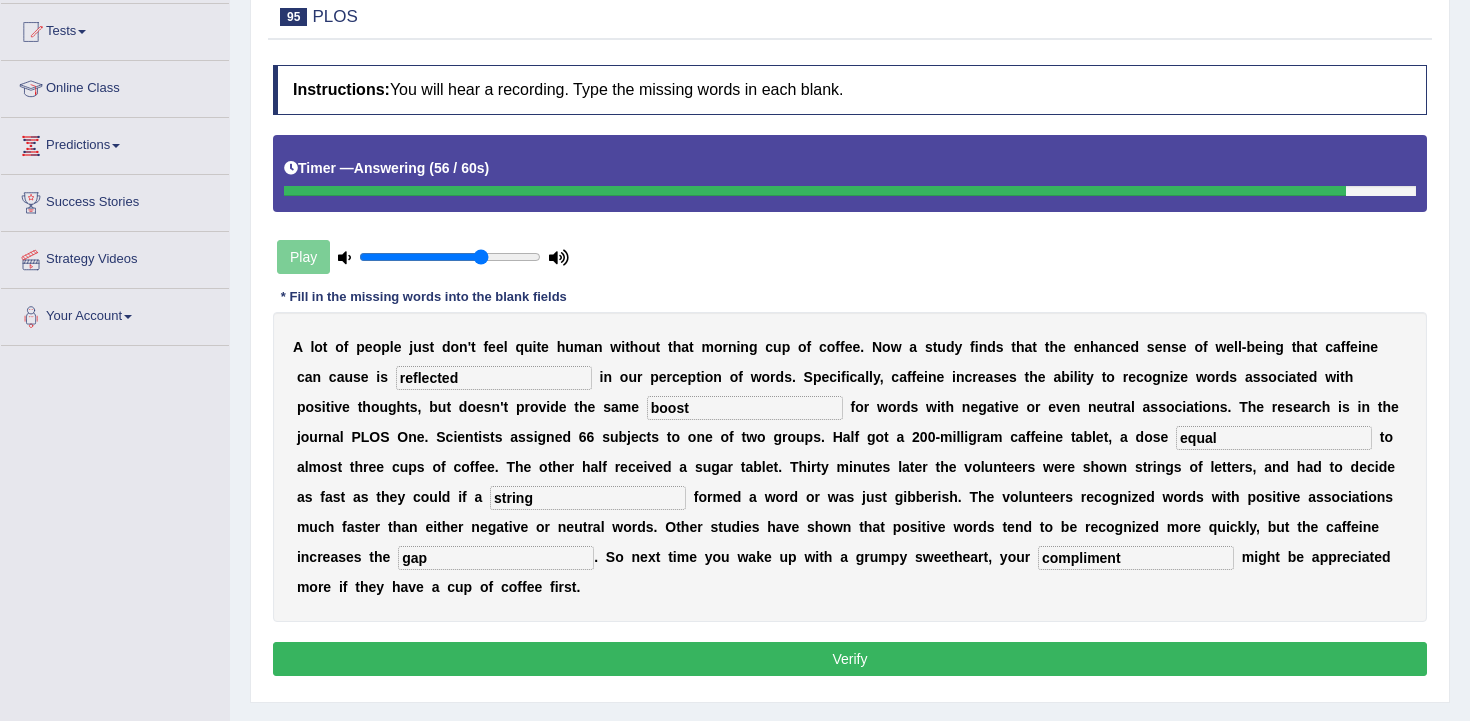 type on "compliment" 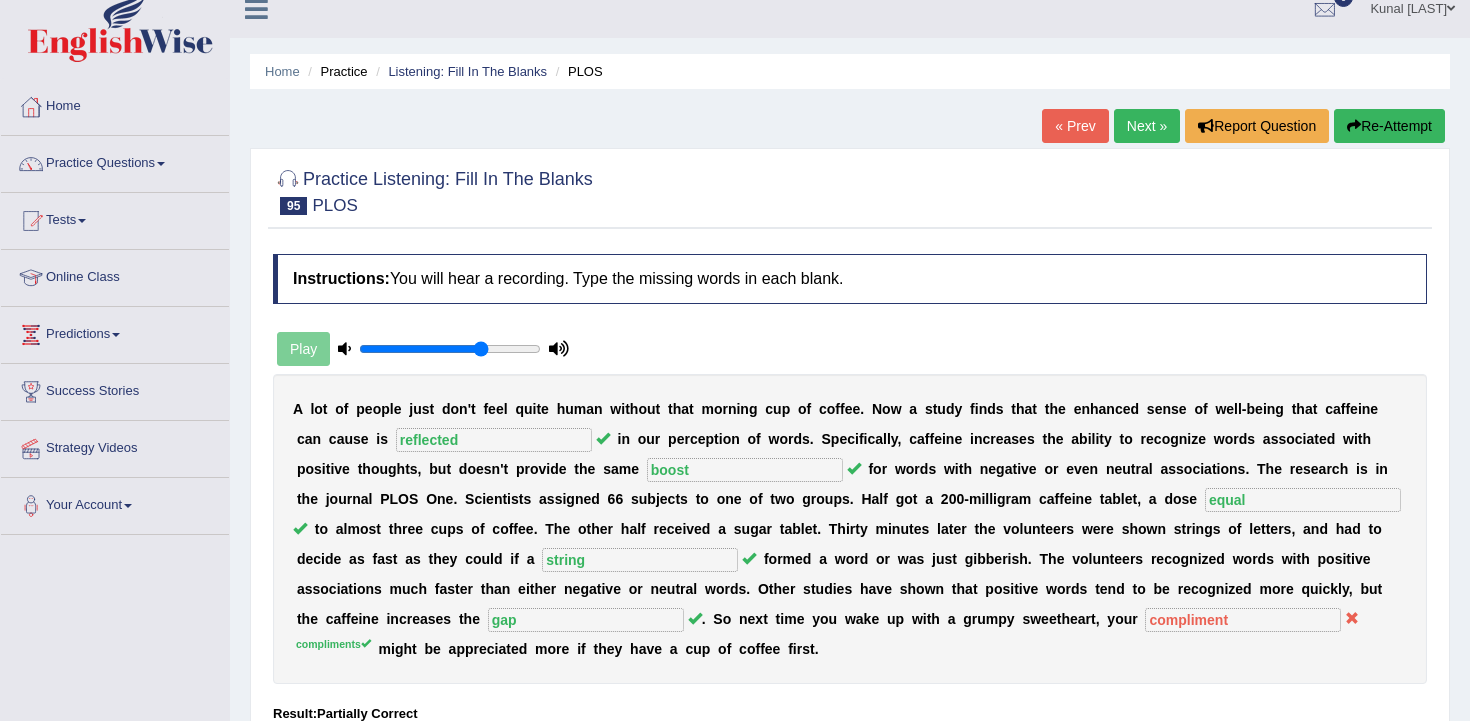 scroll, scrollTop: 0, scrollLeft: 0, axis: both 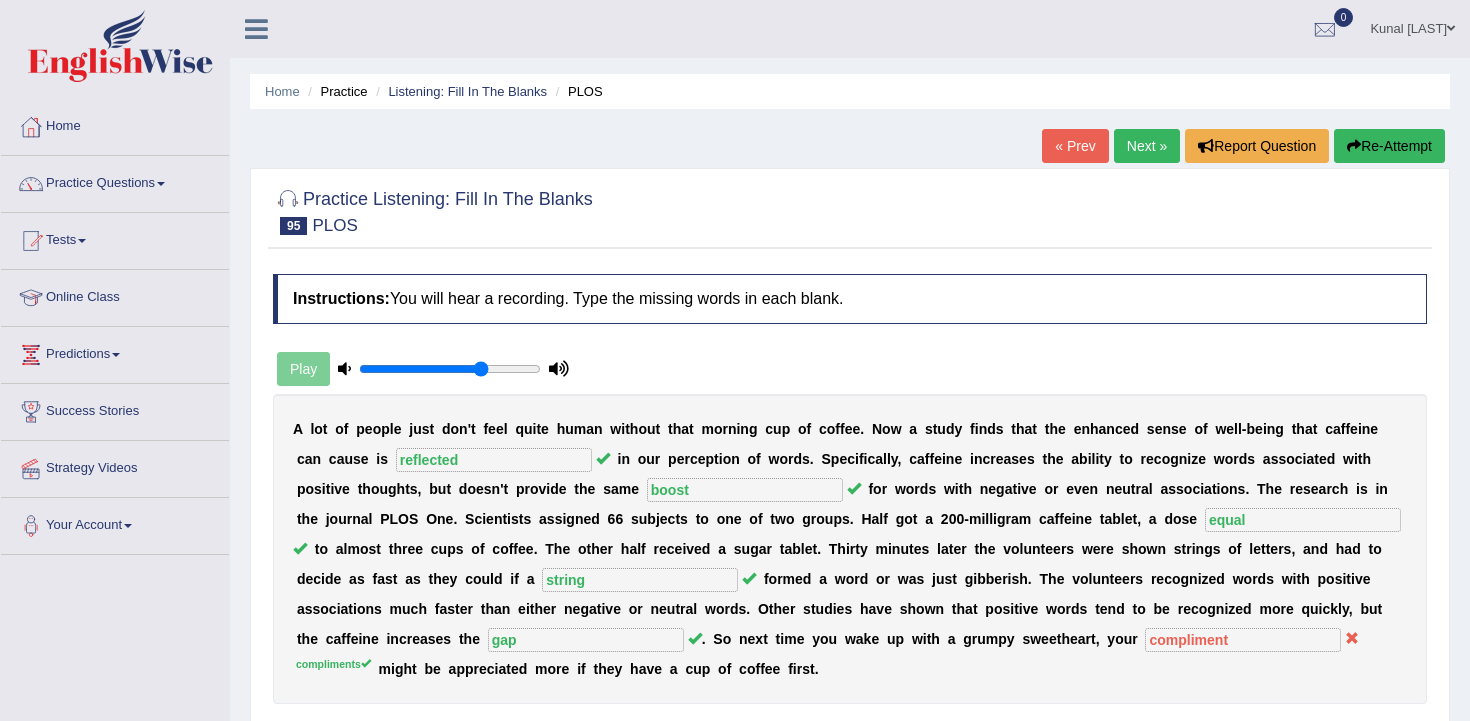 click on "Next »" at bounding box center [1147, 146] 